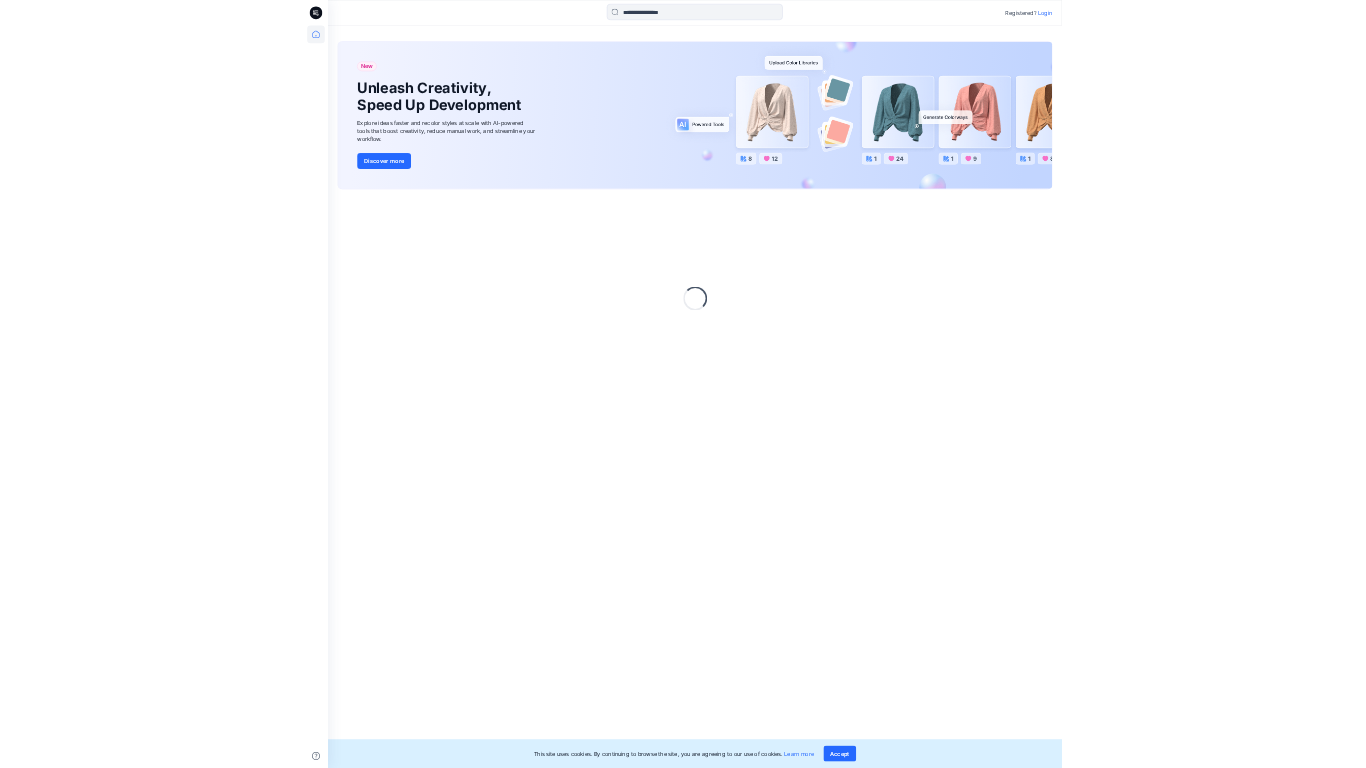 scroll, scrollTop: 0, scrollLeft: 0, axis: both 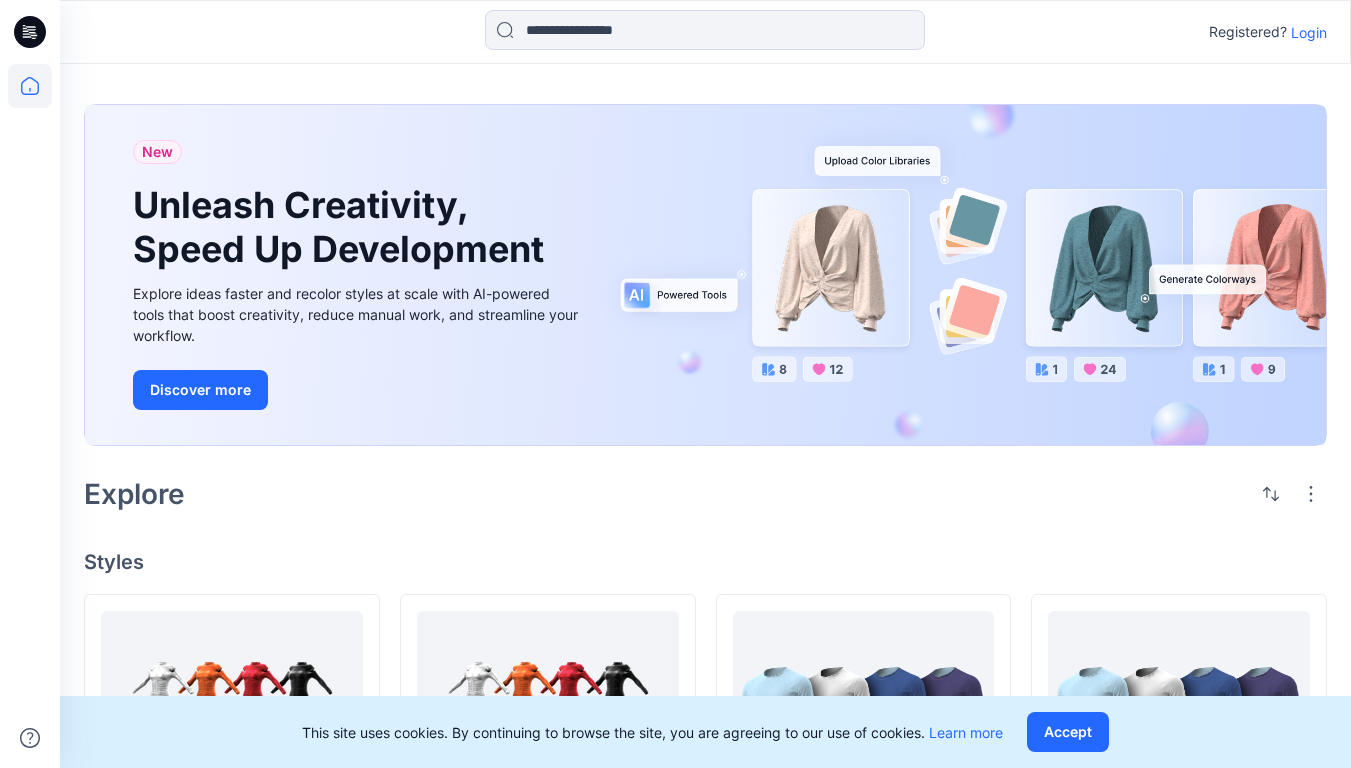 click on "Login" at bounding box center (1309, 32) 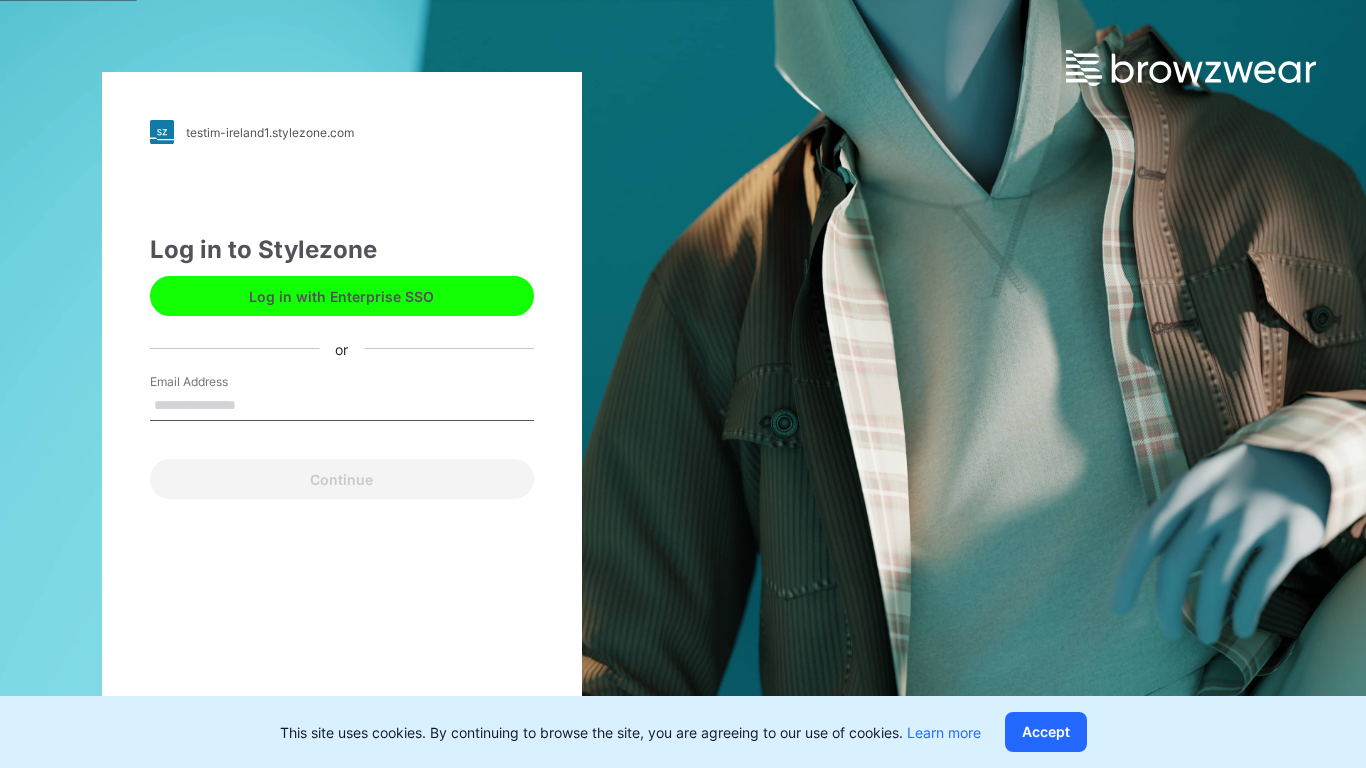 click on "Email Address" at bounding box center (342, 406) 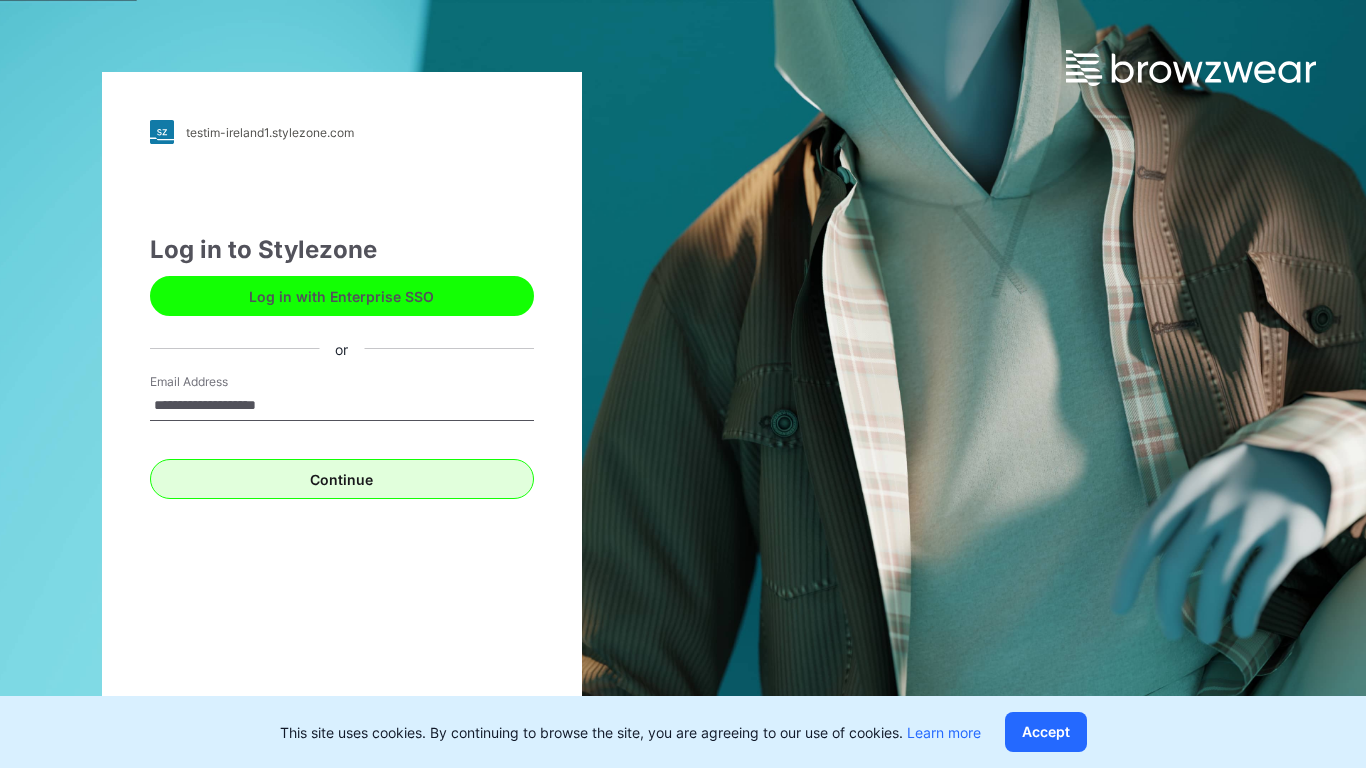 type on "**********" 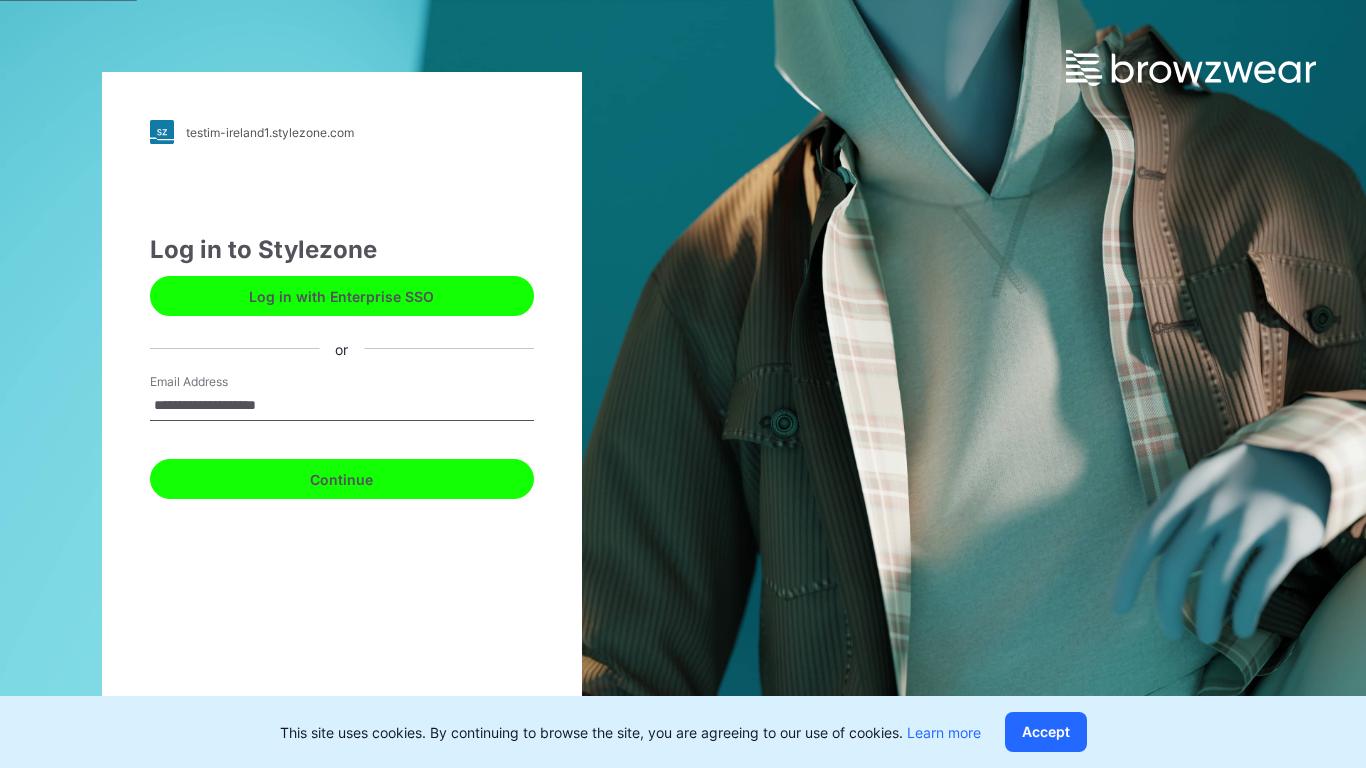 click on "Continue" at bounding box center [342, 479] 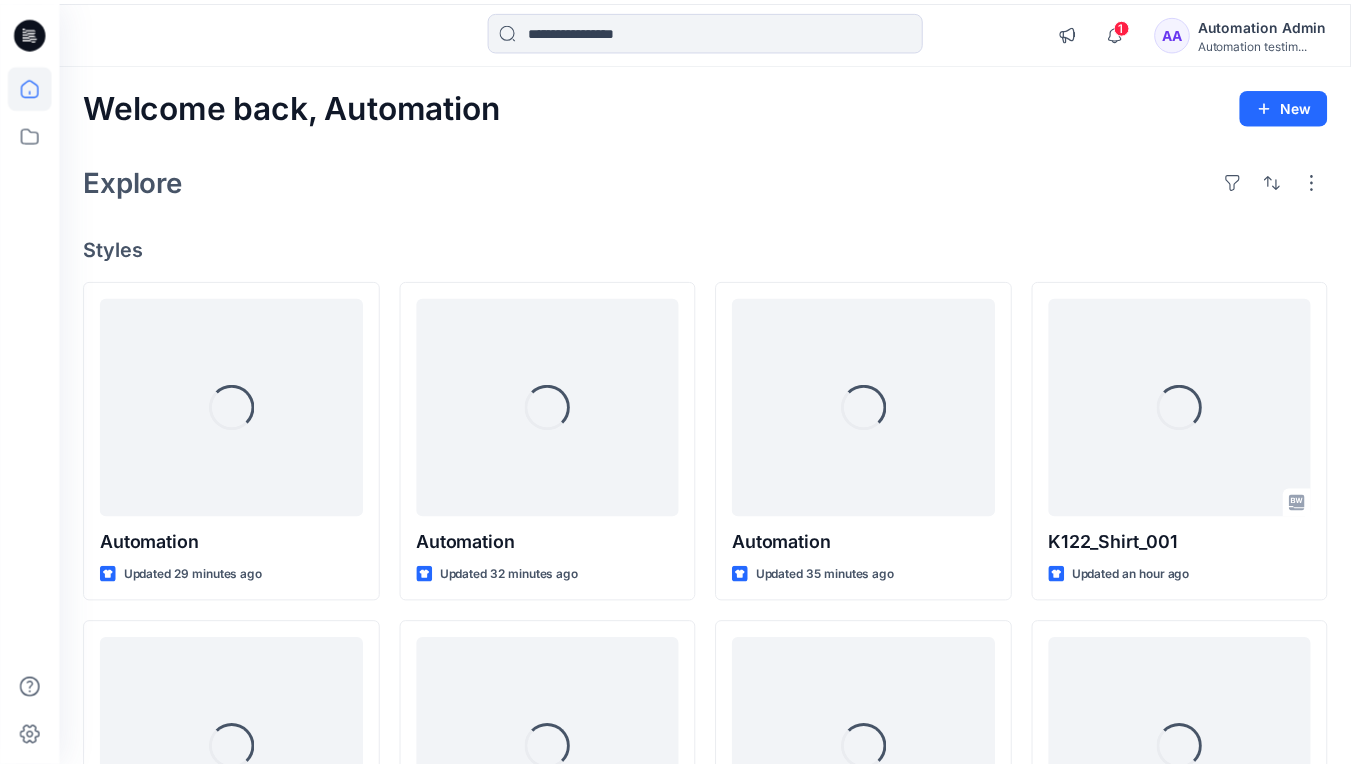 scroll, scrollTop: 0, scrollLeft: 0, axis: both 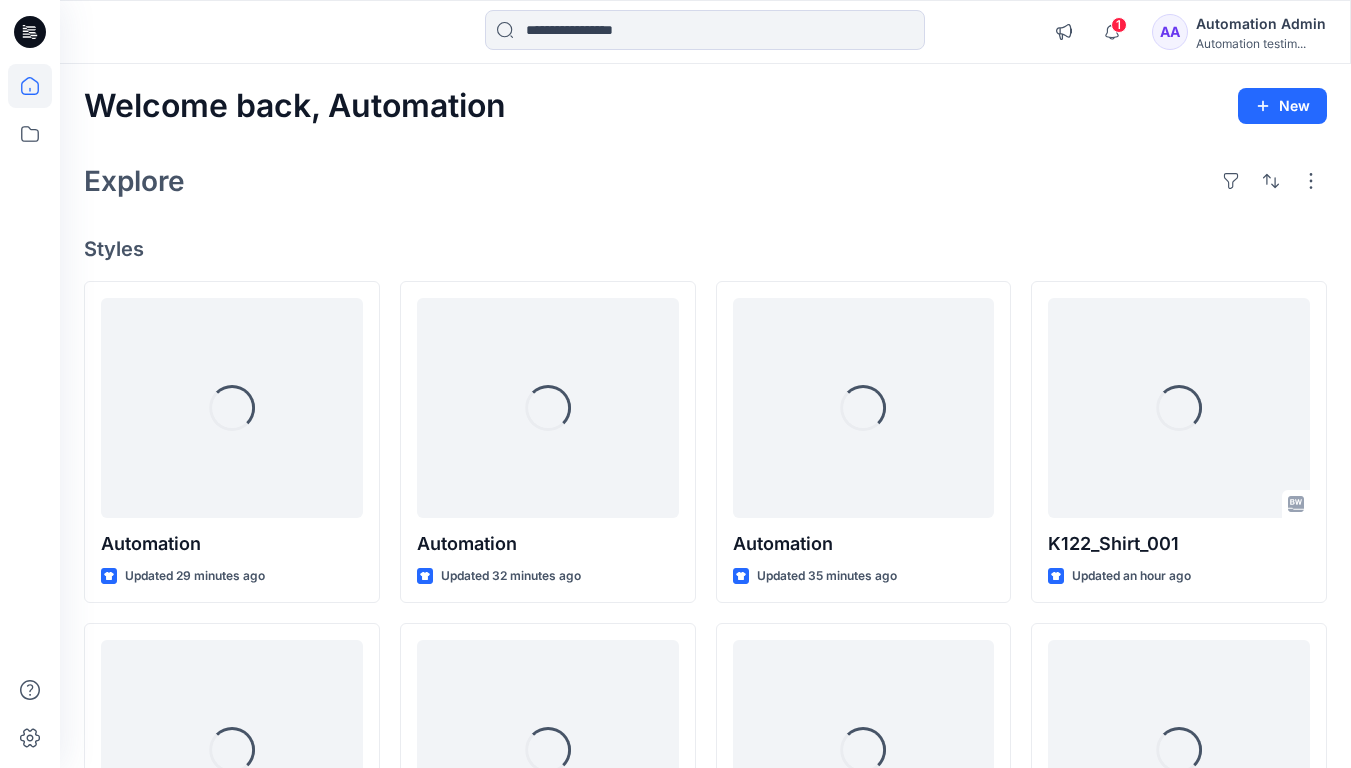click 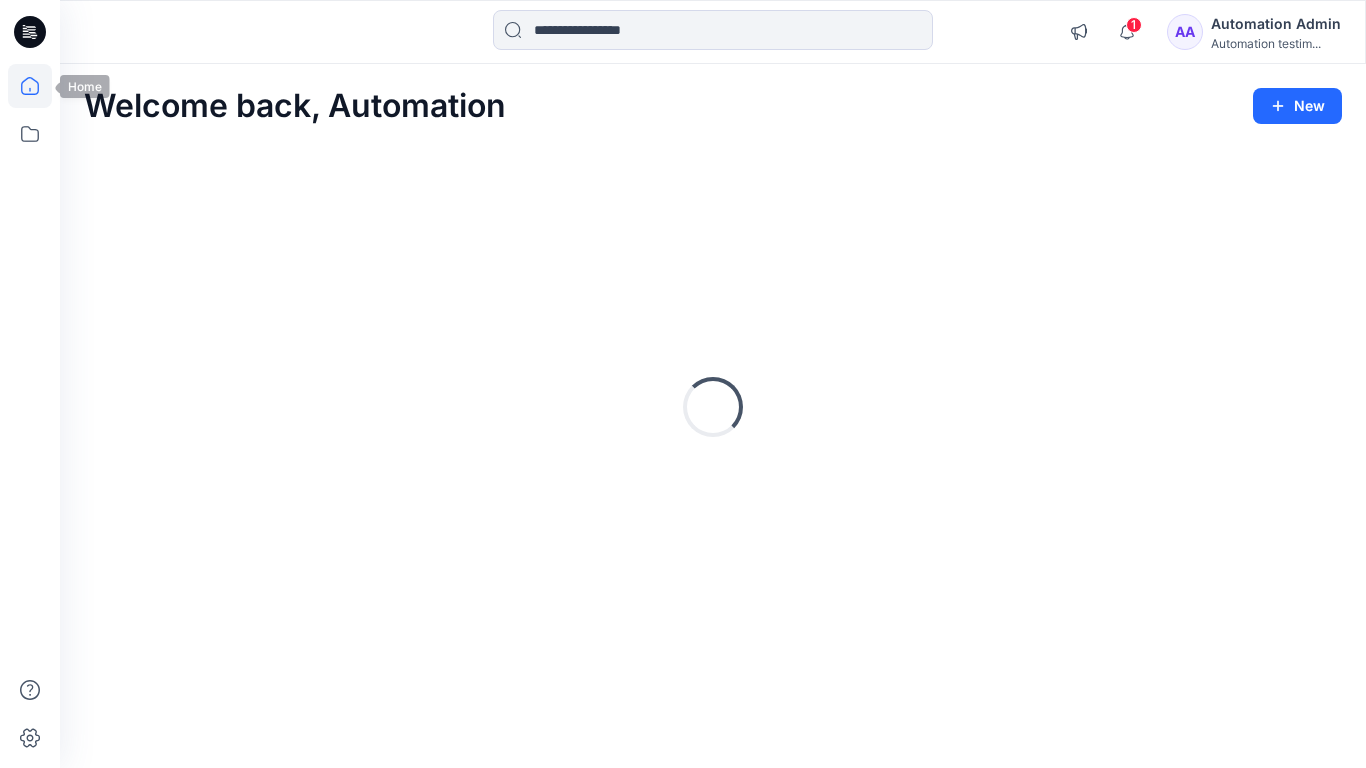 scroll, scrollTop: 0, scrollLeft: 0, axis: both 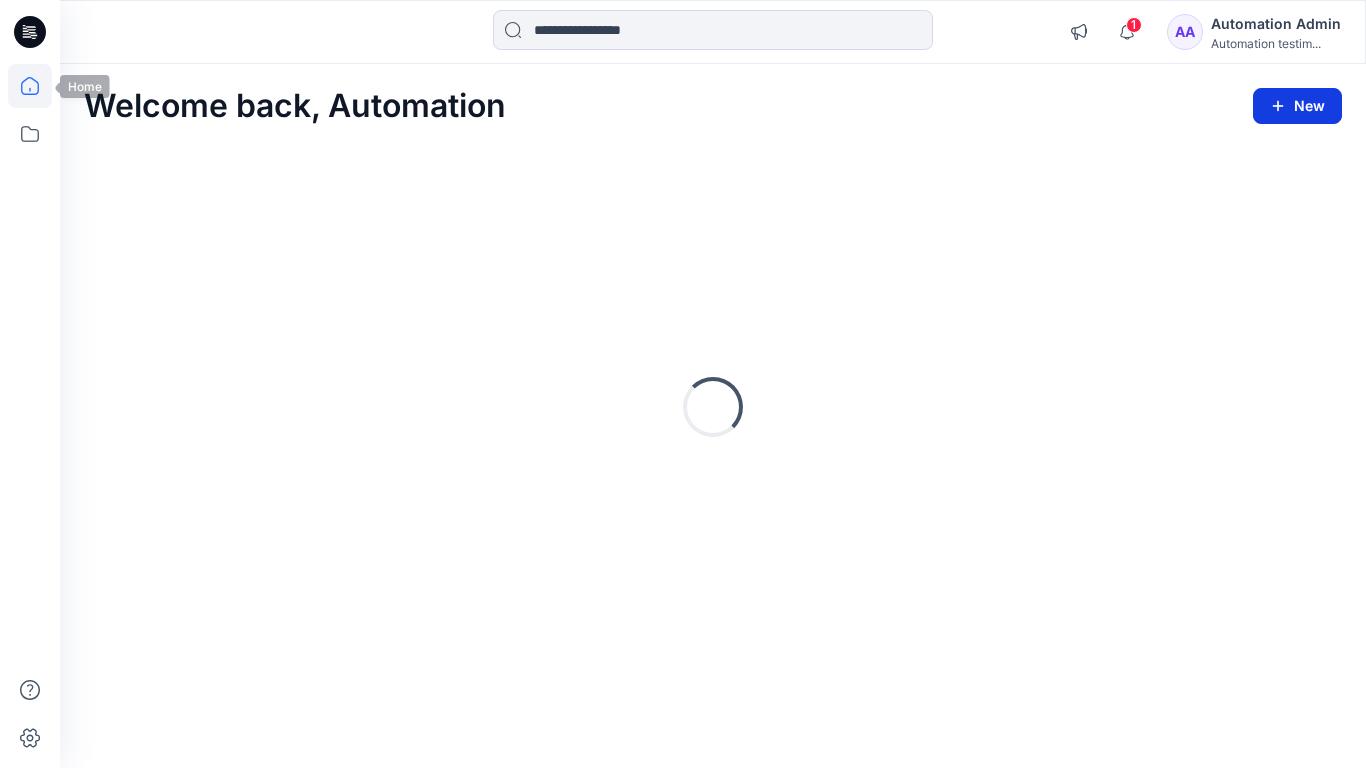 click on "New" at bounding box center (1297, 106) 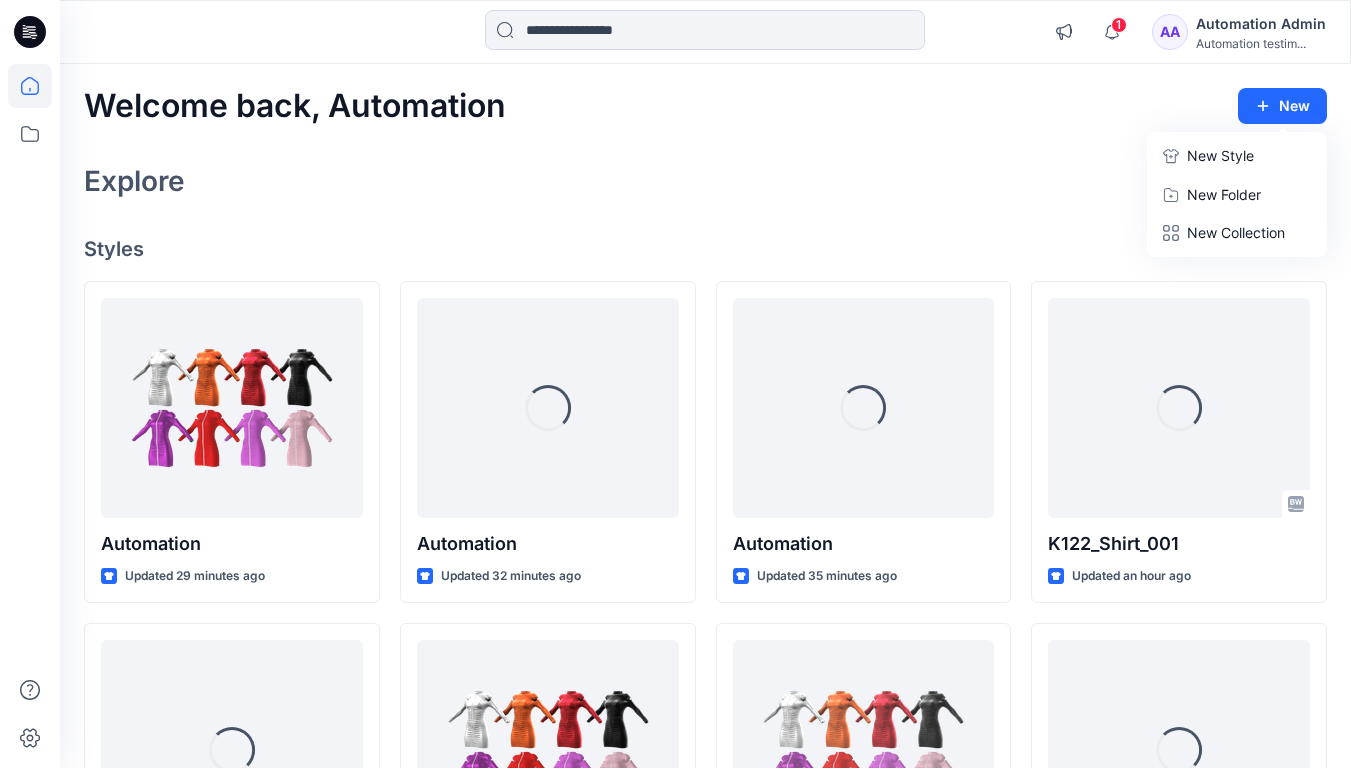 click on "New Style" at bounding box center (1220, 156) 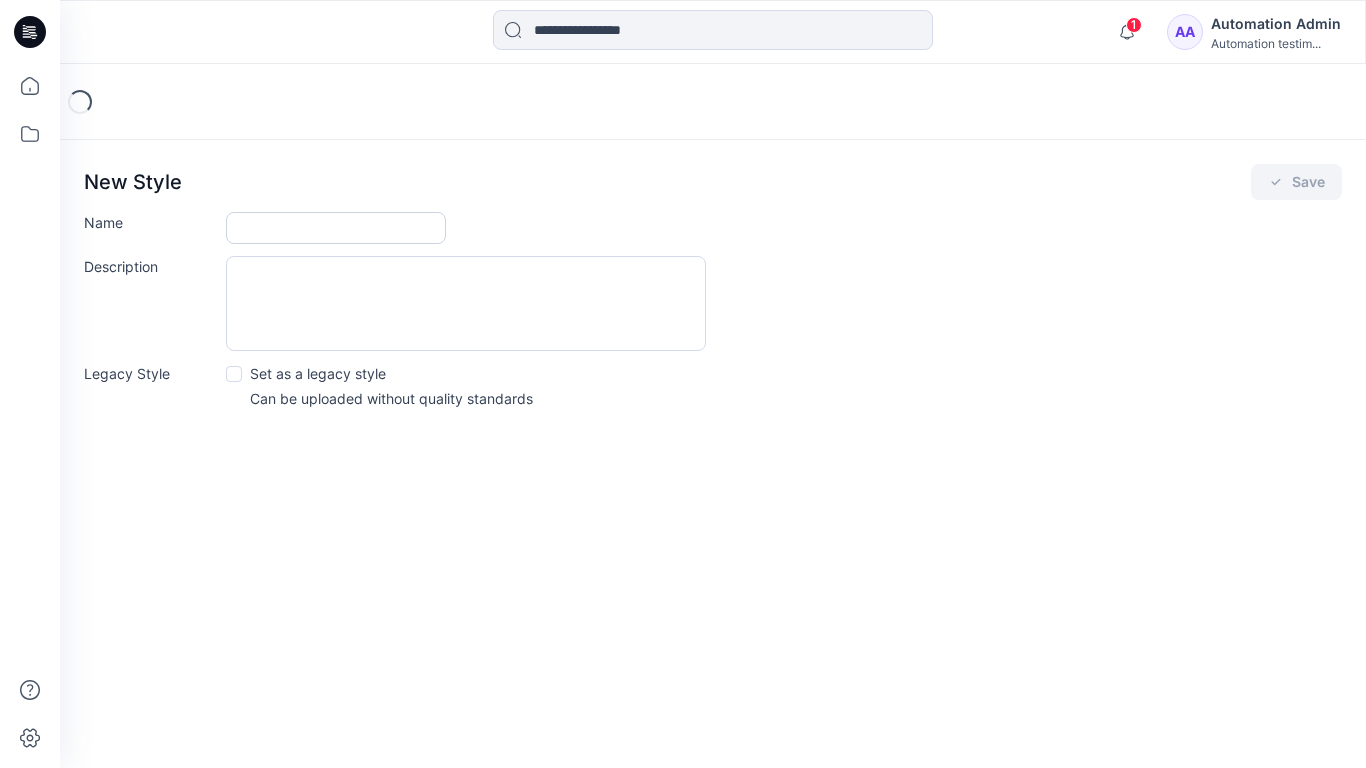 click on "Name" at bounding box center (336, 228) 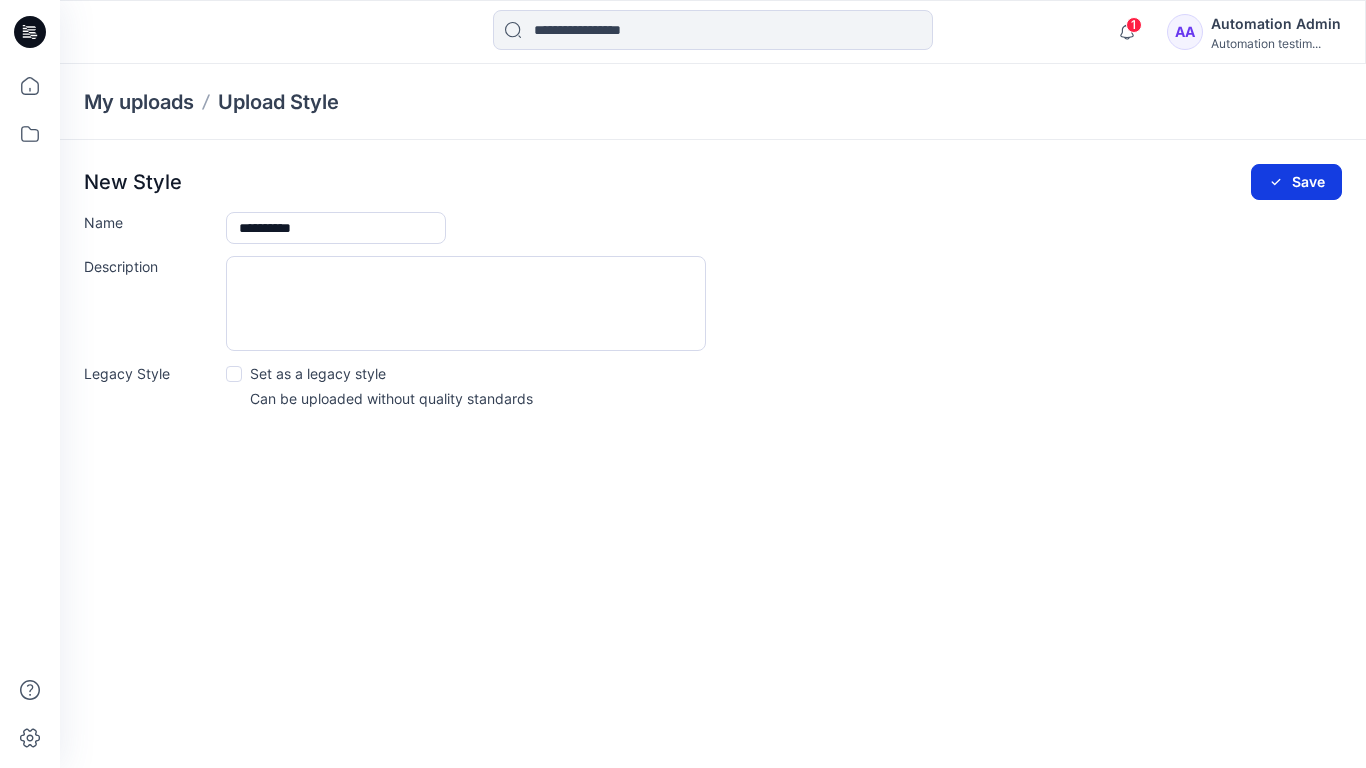 type on "**********" 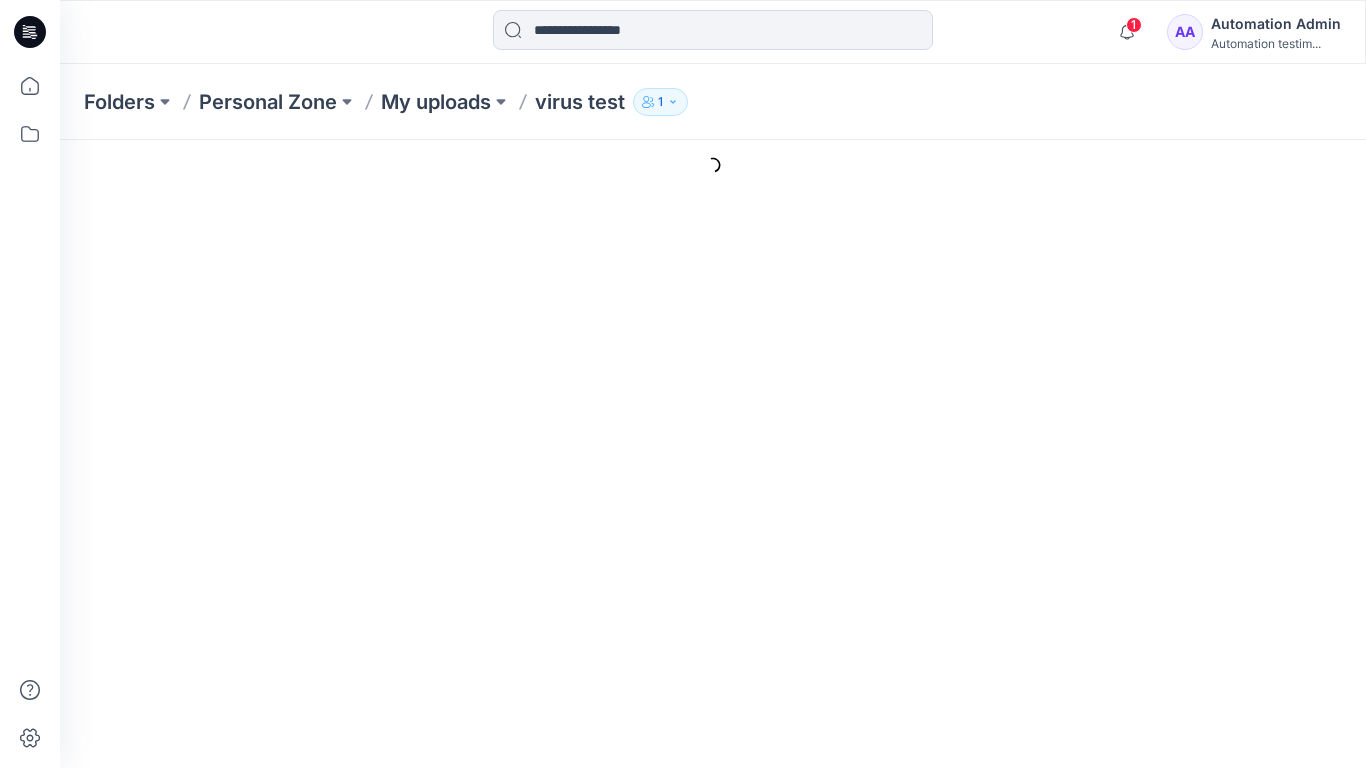 scroll, scrollTop: 0, scrollLeft: 0, axis: both 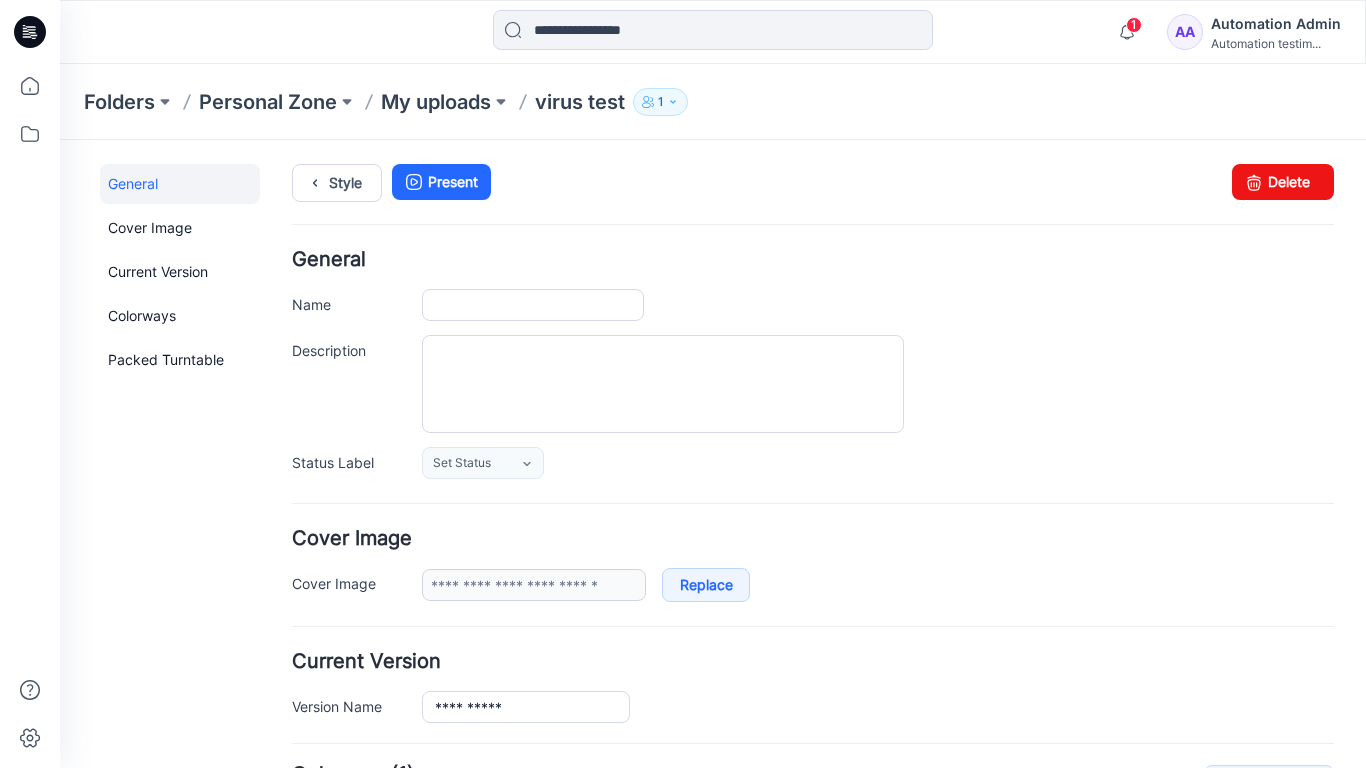 type on "**********" 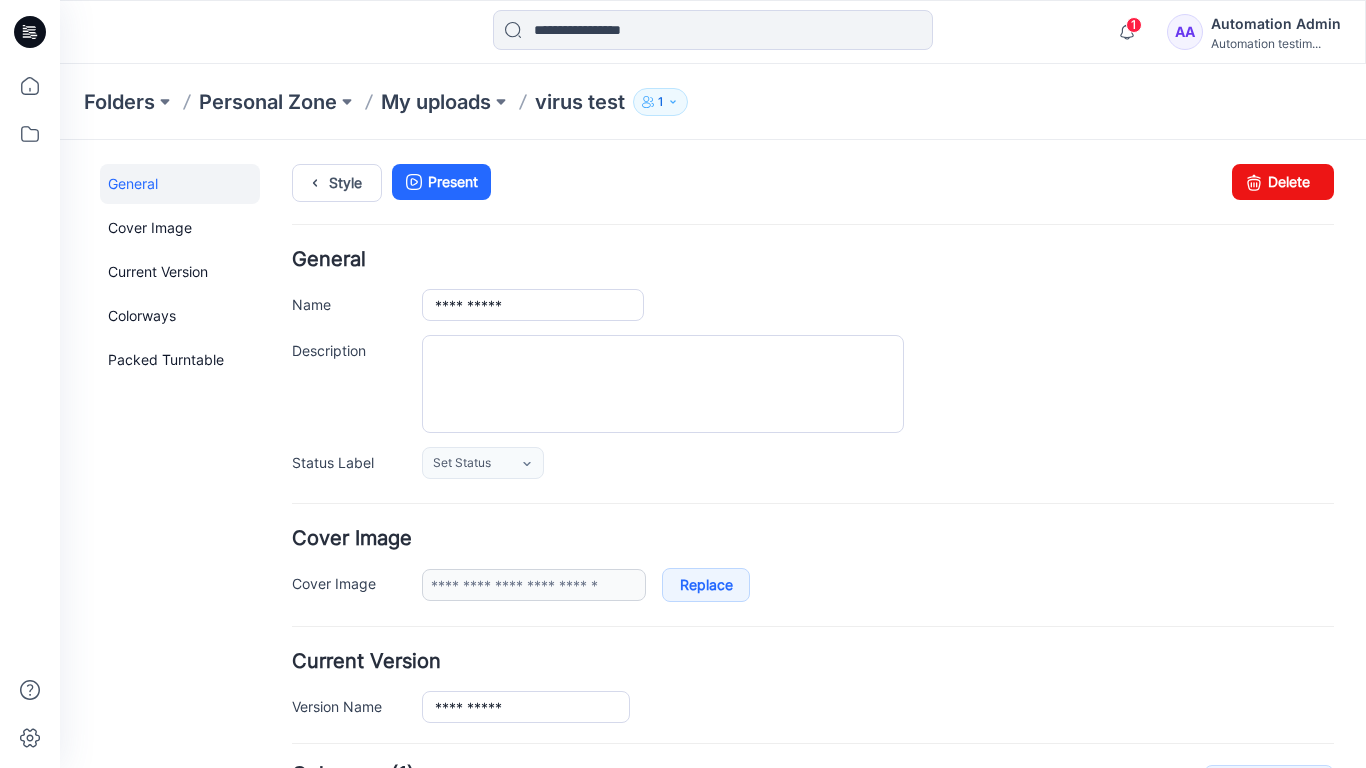 scroll, scrollTop: 504, scrollLeft: 0, axis: vertical 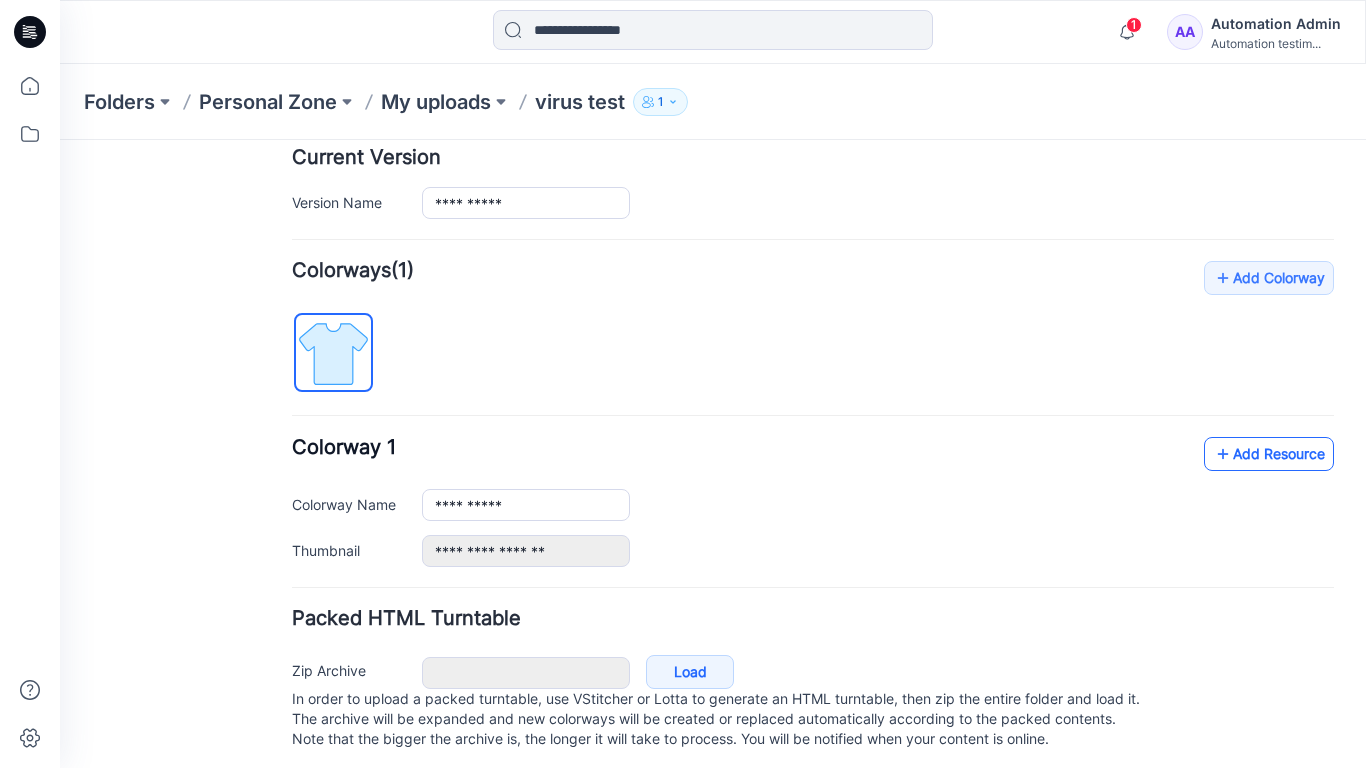 click on "Add Resource" at bounding box center [1269, 454] 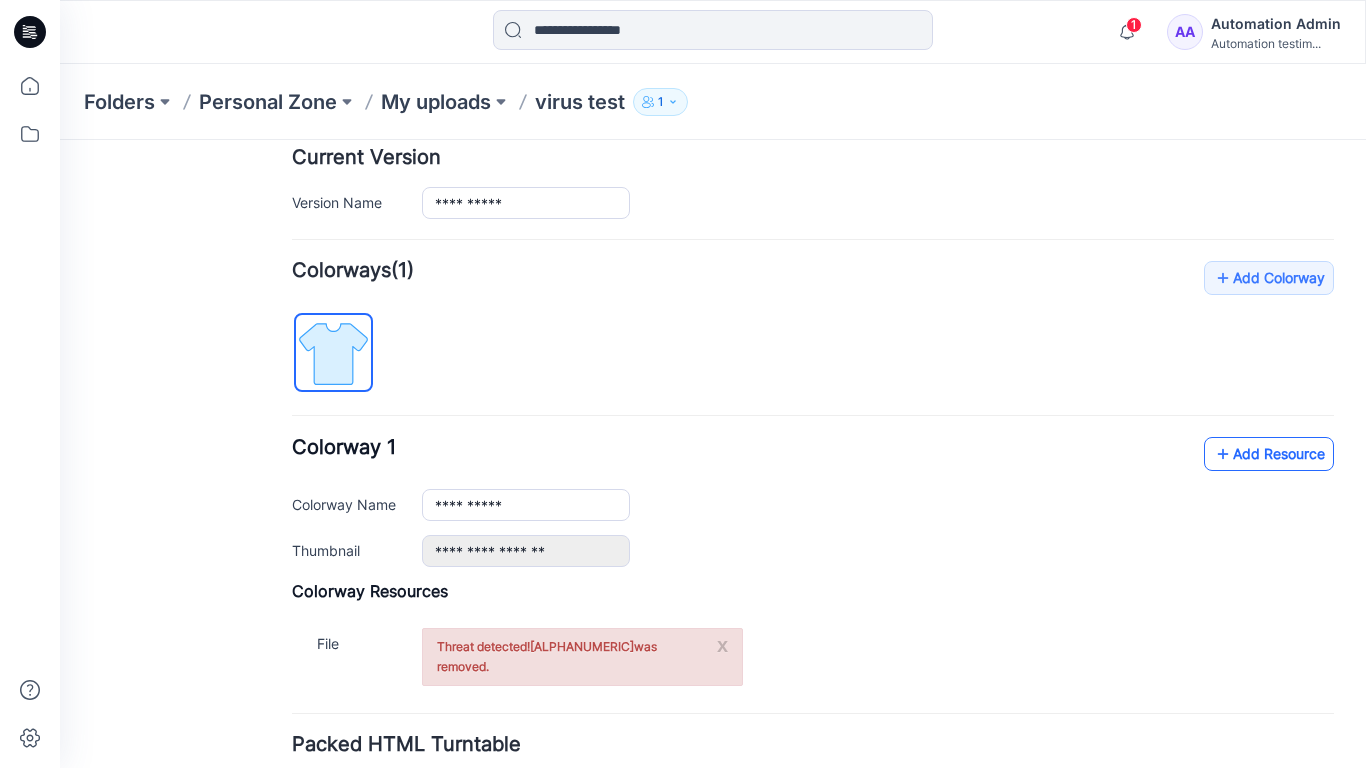 click on "1 Notifications Automation  Style has been moved to  Move Test  folder. 20 minutes ago Automation  Style has been moved to  Automation Group  folder. 20 minutes ago 7  Styles has been moved to  Test 456  folder. 21 minutes ago 6  Styles has been moved to  Members Only  folder. 21 minutes ago Automation  Style has been moved to  Automation Board  folder. 22 minutes ago K122_Shirt_001  Style has been moved to  member folder  folder. 22 minutes ago 3  Styles has been moved to  Members Only  folder. 23 minutes ago 3  Styles has been moved to  A-Draft  folder. 24 minutes ago 3  Styles has been moved to  Members Only  folder. 25 minutes ago 3  Styles has been moved to  Z-Draft  folder. 25 minutes ago Mark all as read View all notifications AA Automation Admin Automation testim... Folders Personal Zone My uploads virus test 1" at bounding box center (683, 384) 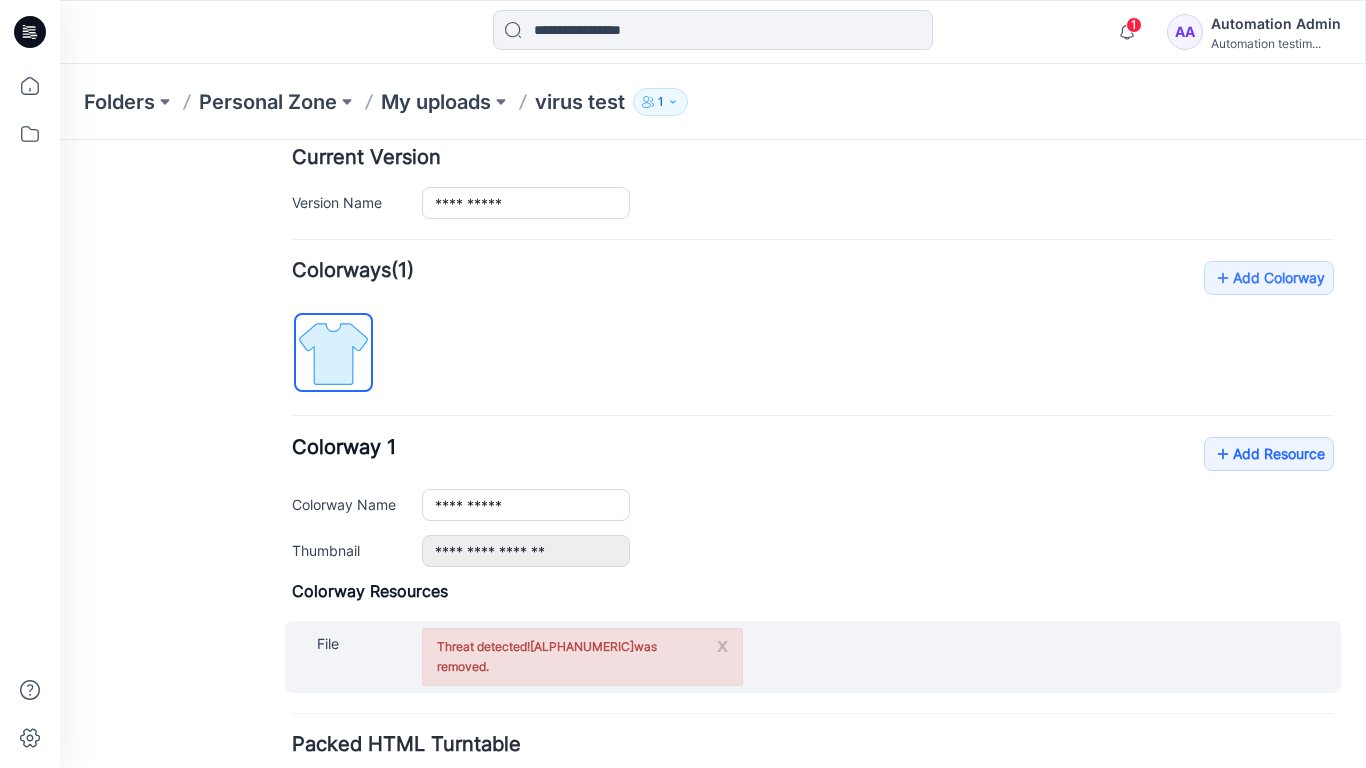 click on "x 						Threat detected!  kfdfjhjfj74873843  was removed." at bounding box center (582, 657) 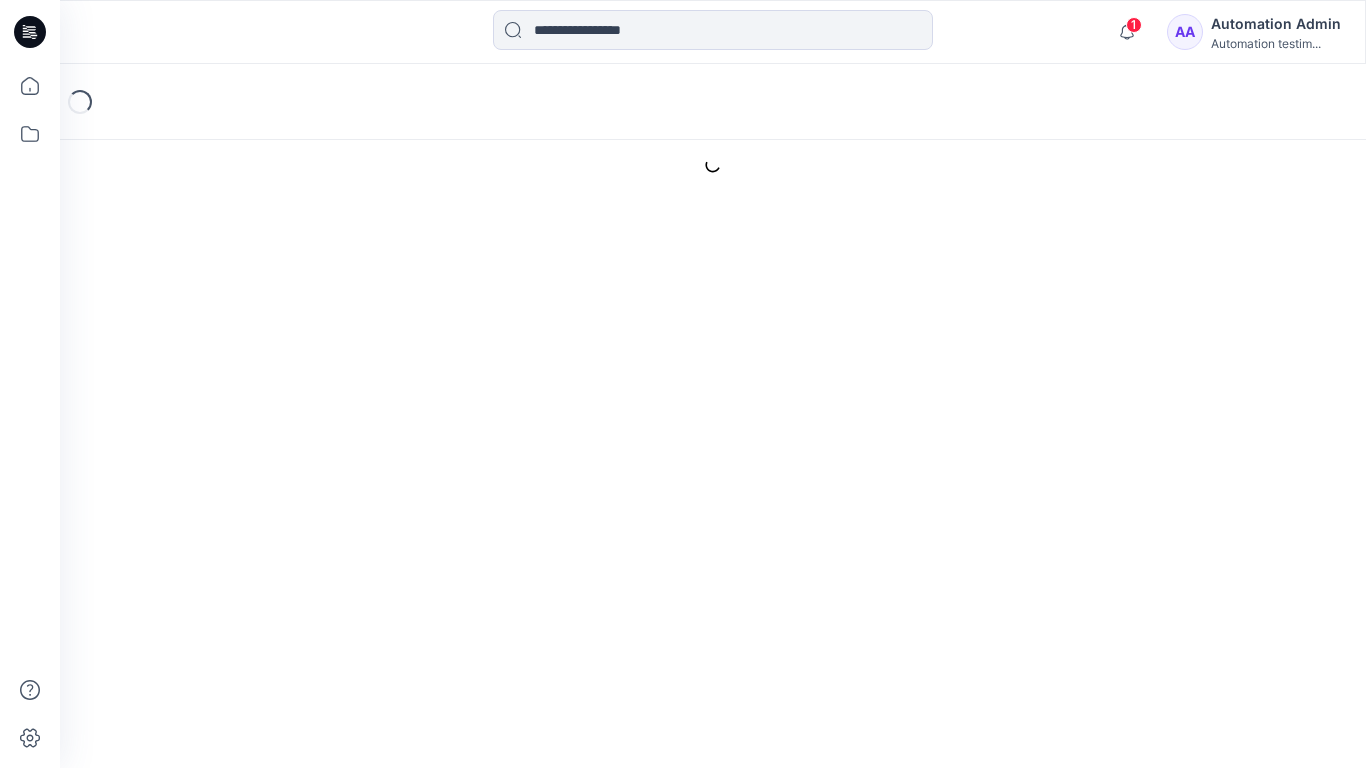 scroll, scrollTop: 0, scrollLeft: 0, axis: both 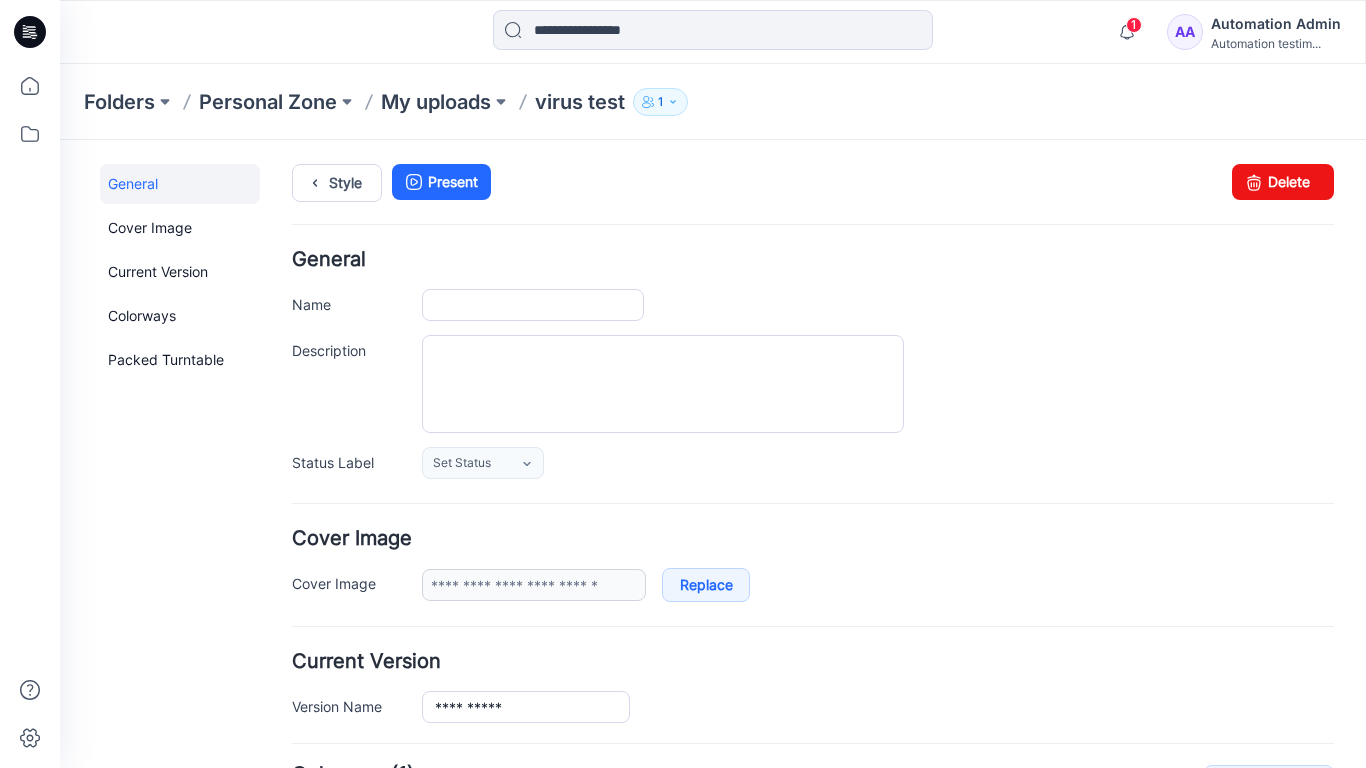 type on "**********" 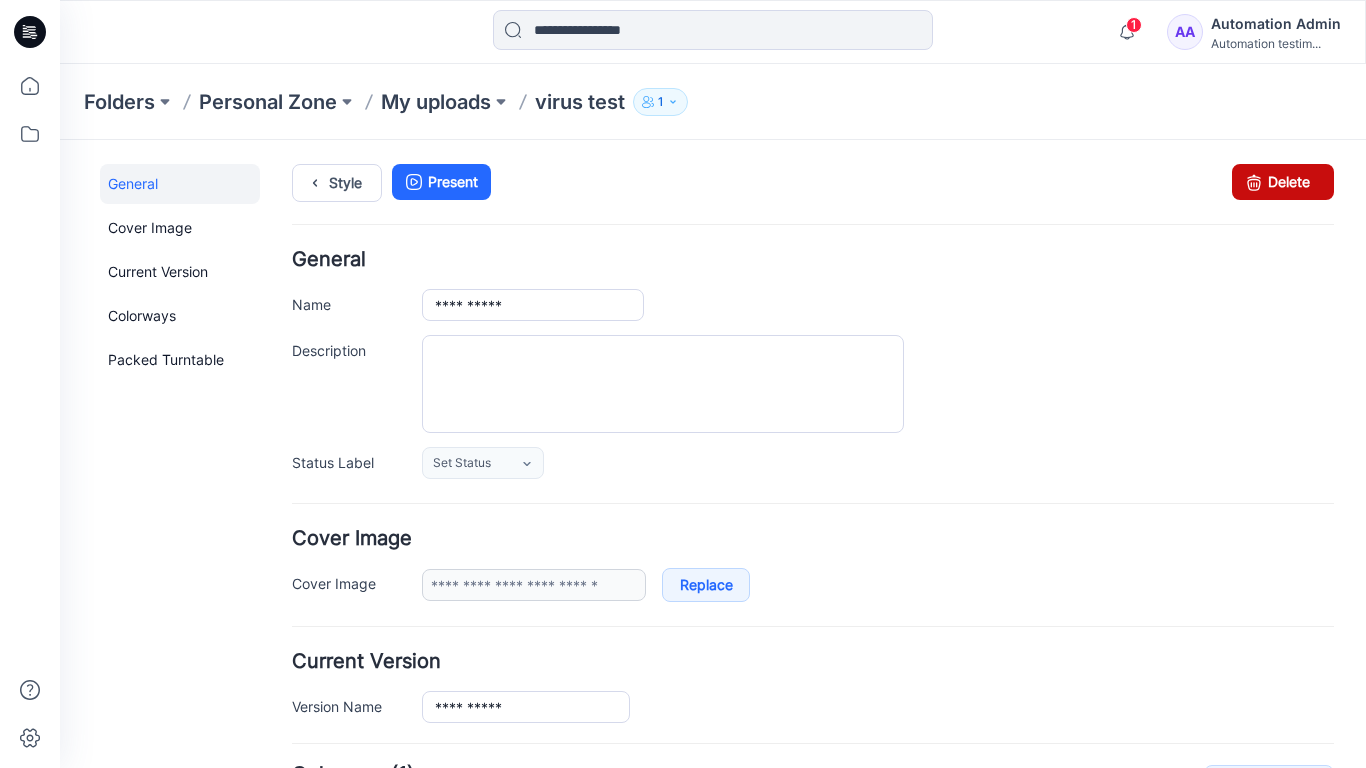 click on "Delete" at bounding box center (1283, 182) 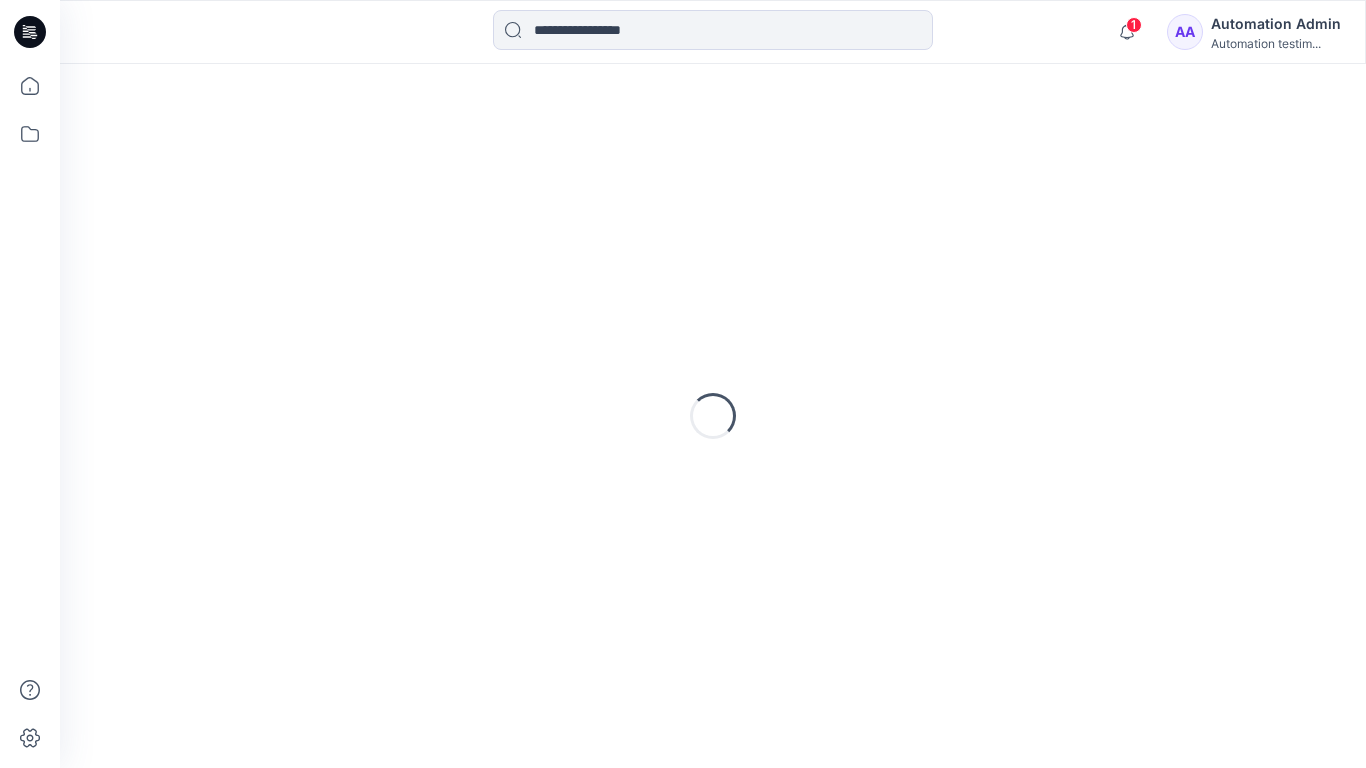 scroll, scrollTop: 0, scrollLeft: 0, axis: both 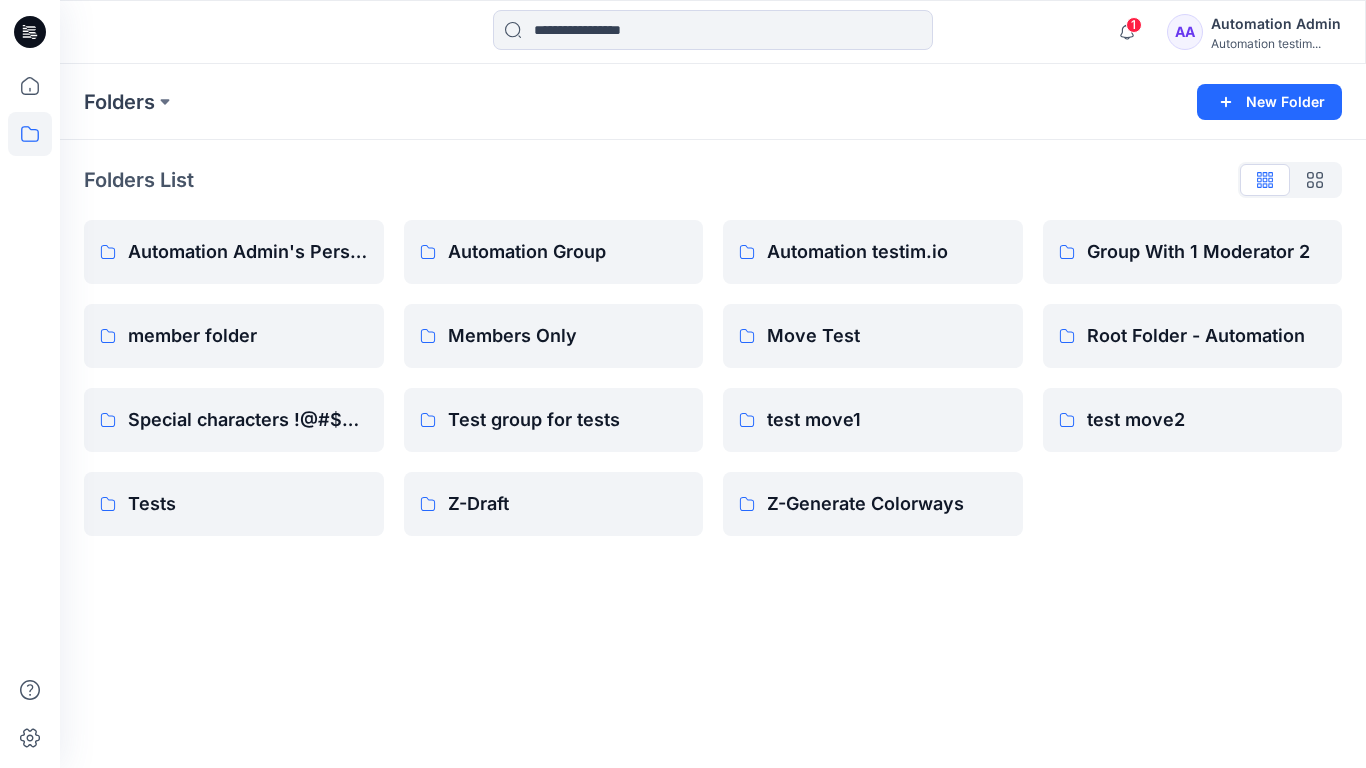 click 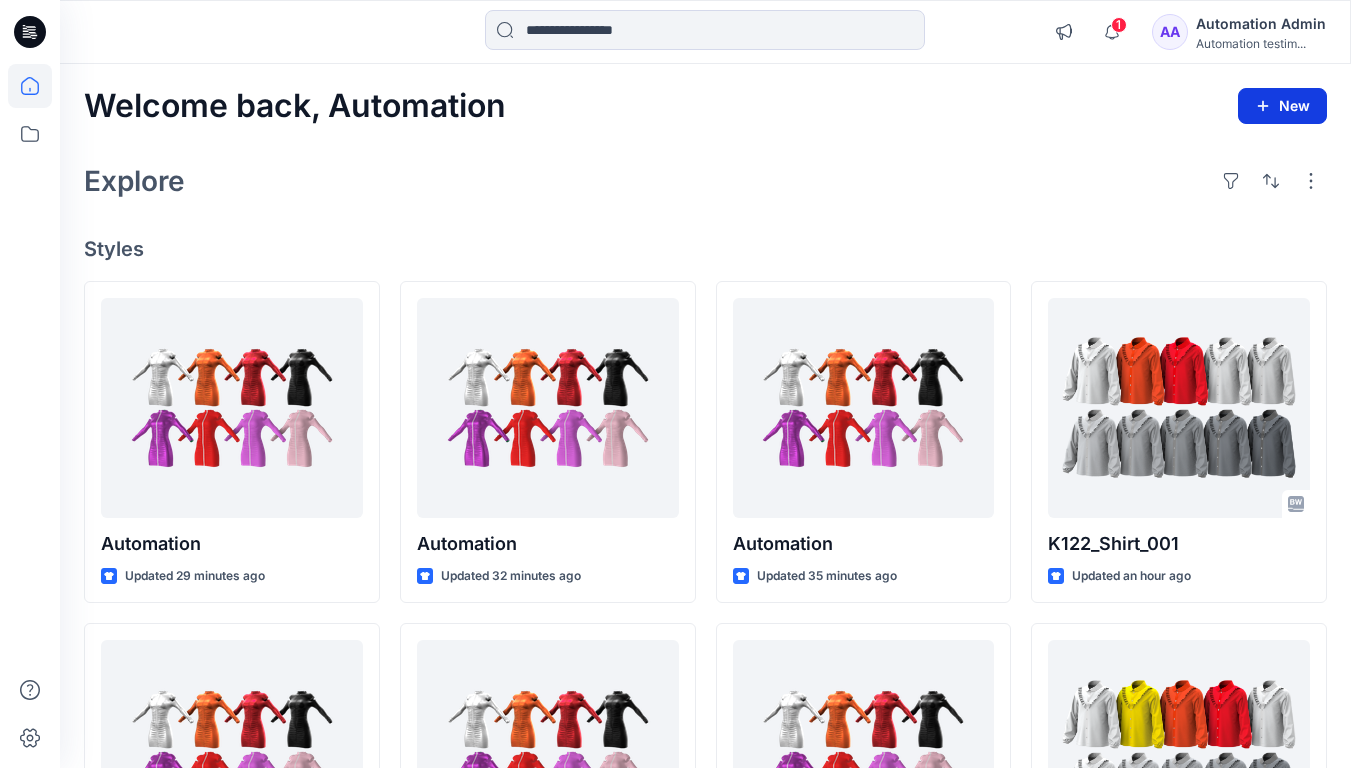 click on "New" at bounding box center [1282, 106] 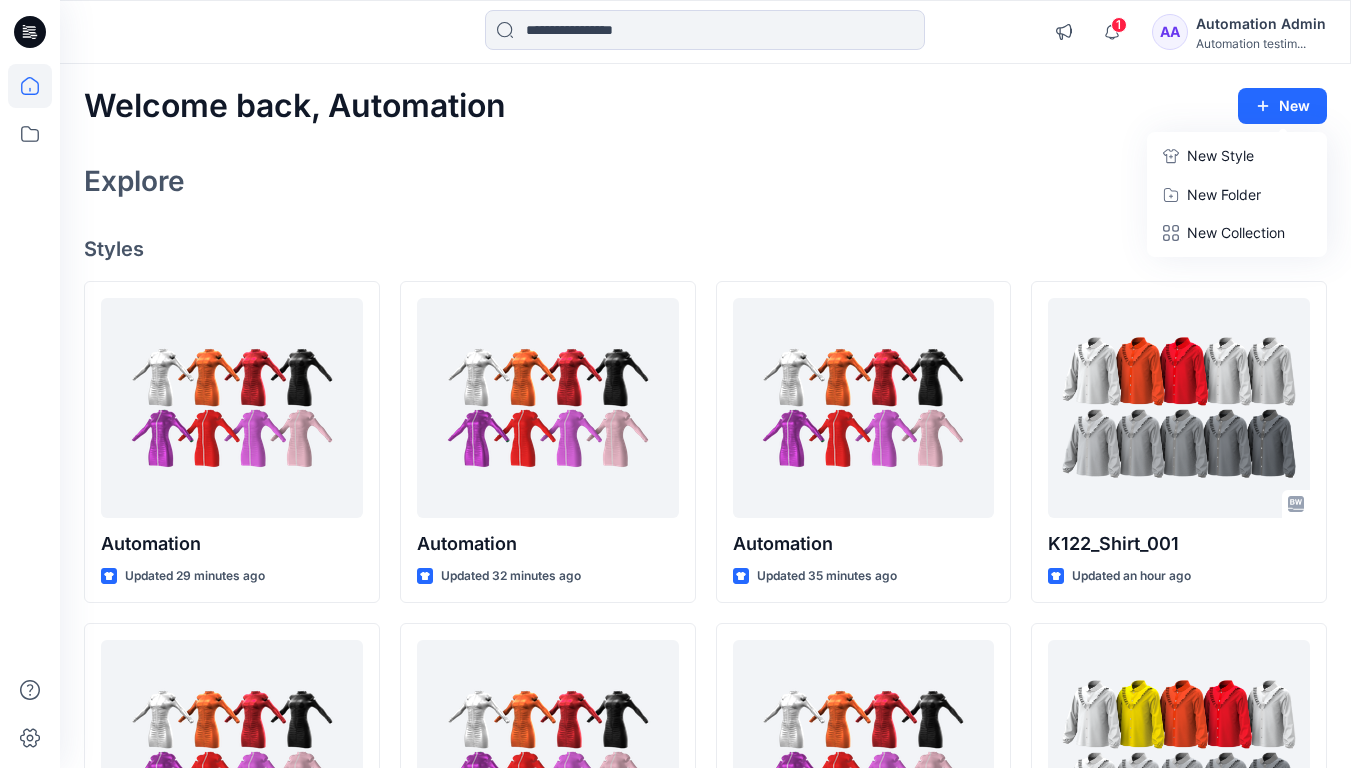 click on "New Style" at bounding box center [1220, 156] 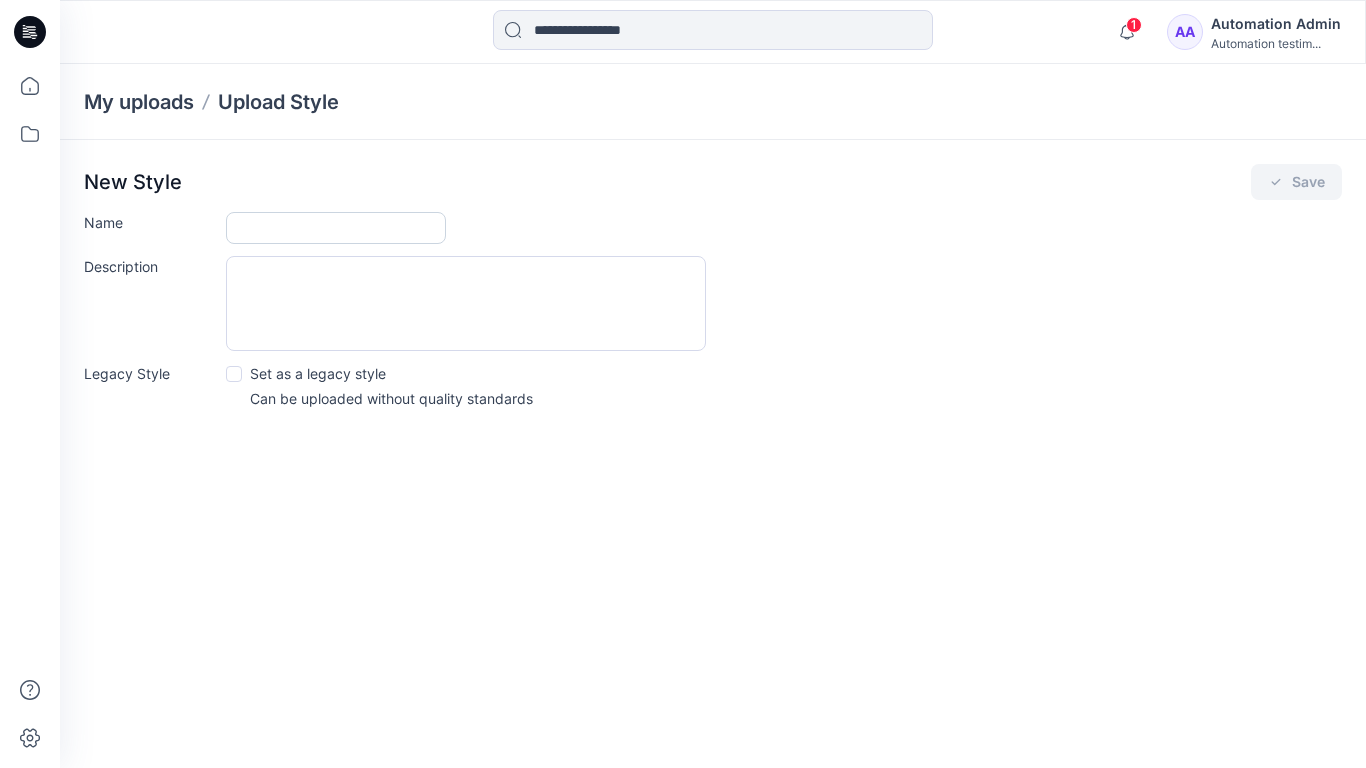 click on "Name" at bounding box center [336, 228] 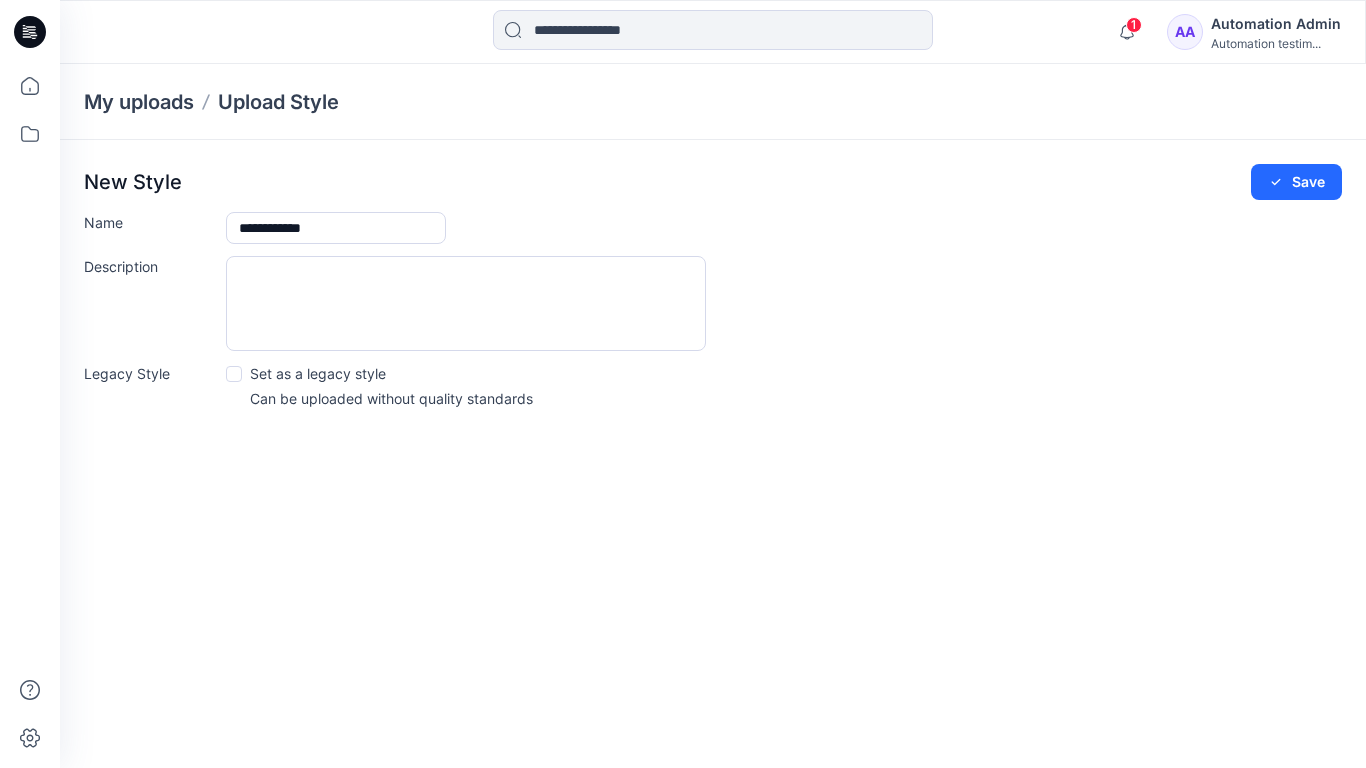 type on "**********" 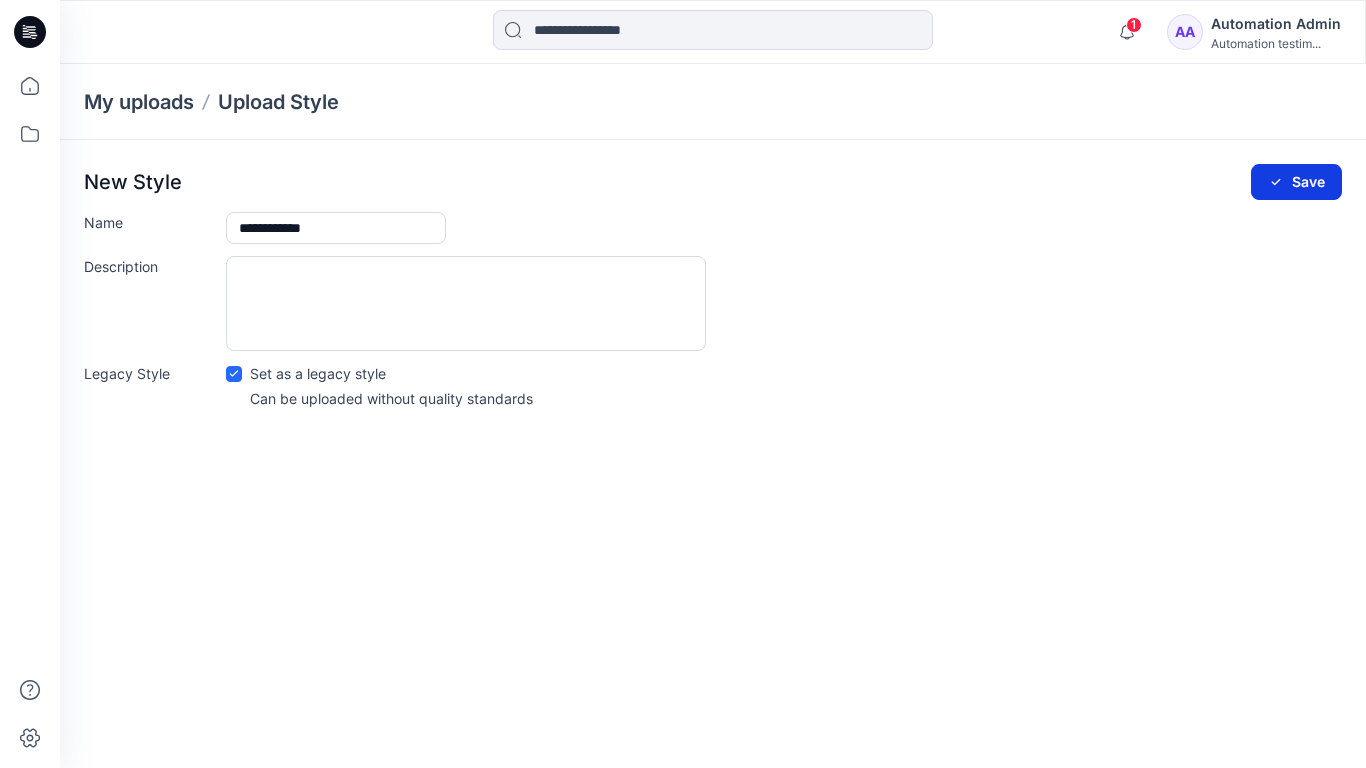 click on "Save" at bounding box center (1296, 182) 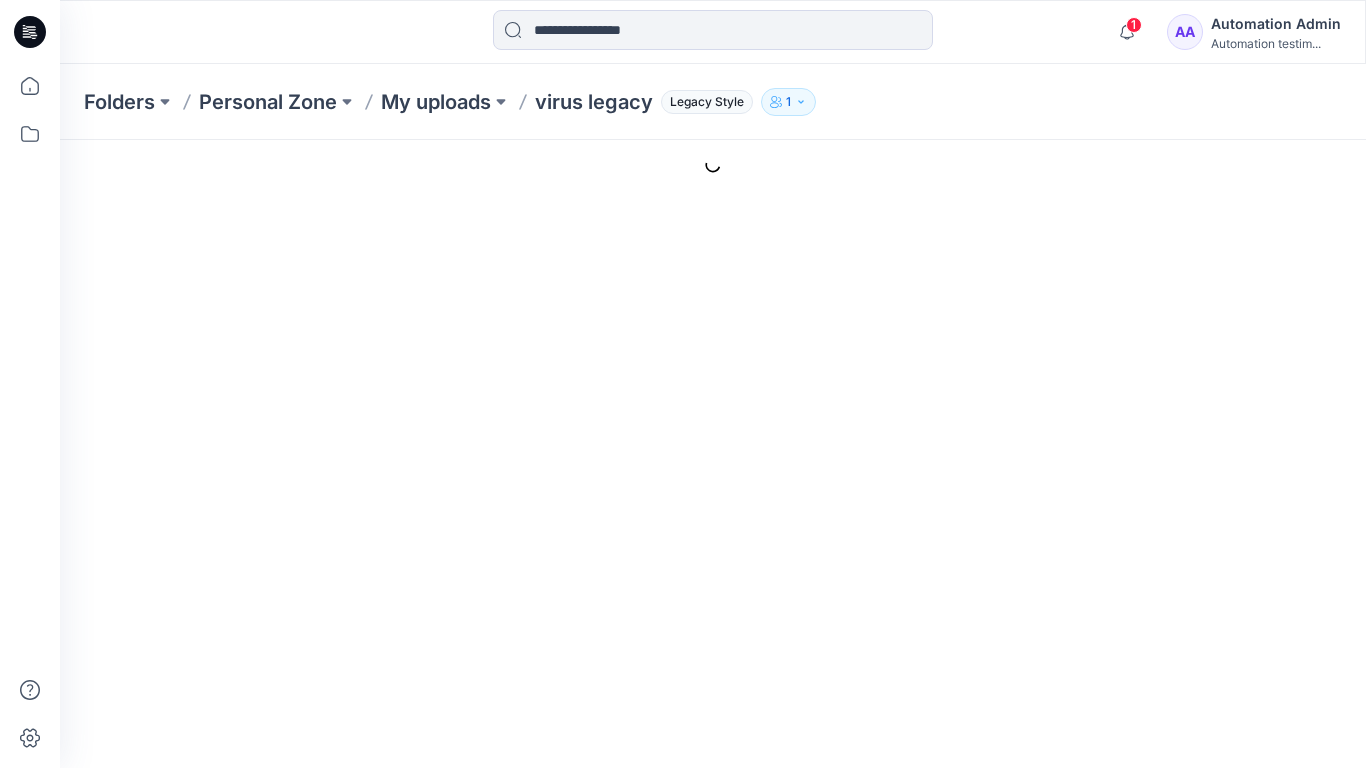 scroll, scrollTop: 0, scrollLeft: 0, axis: both 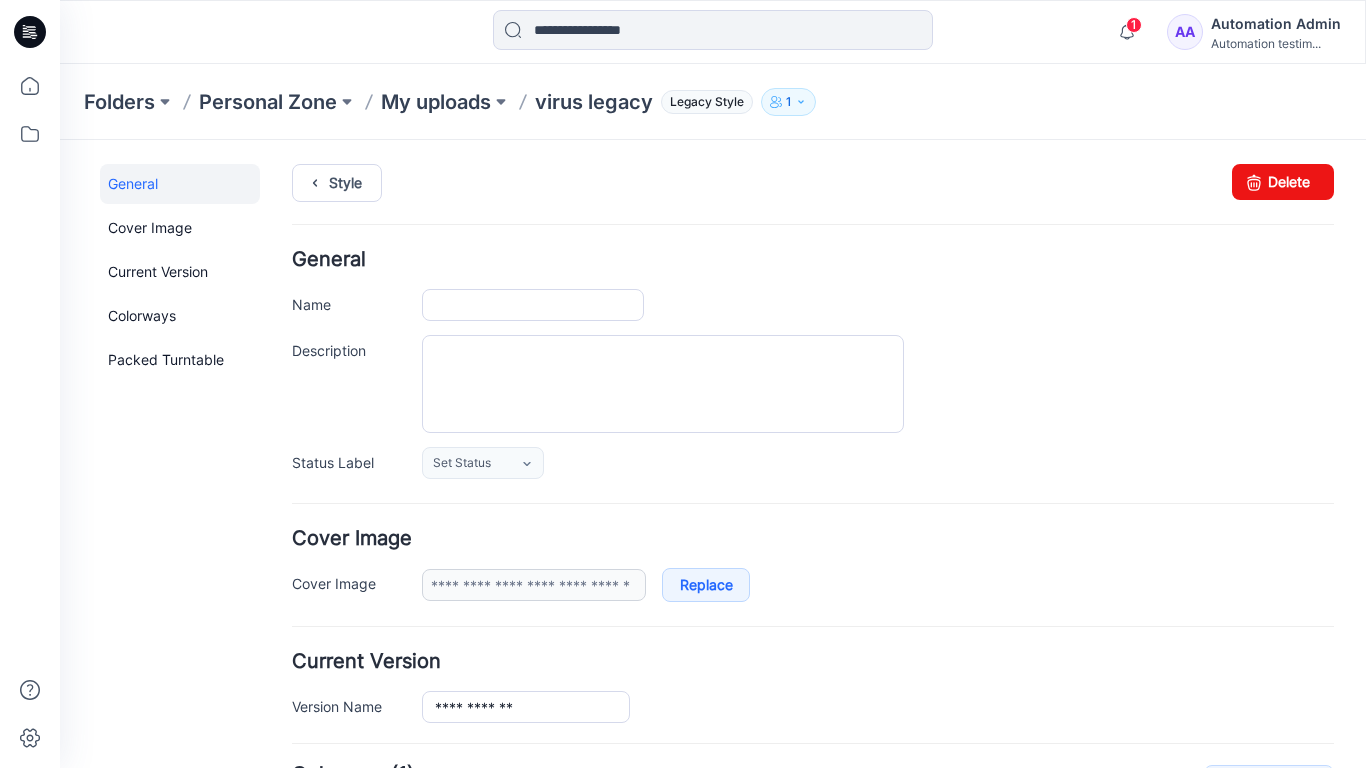 type on "**********" 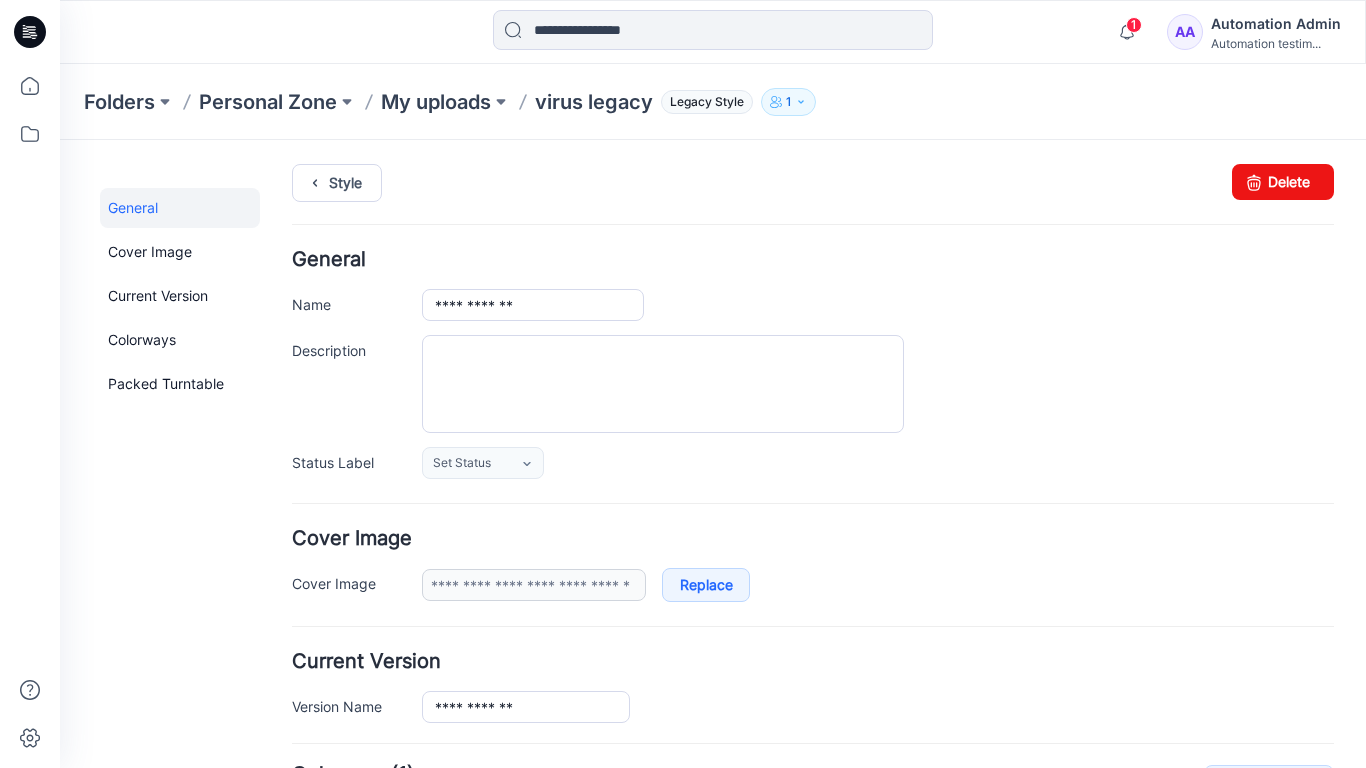 scroll, scrollTop: 504, scrollLeft: 0, axis: vertical 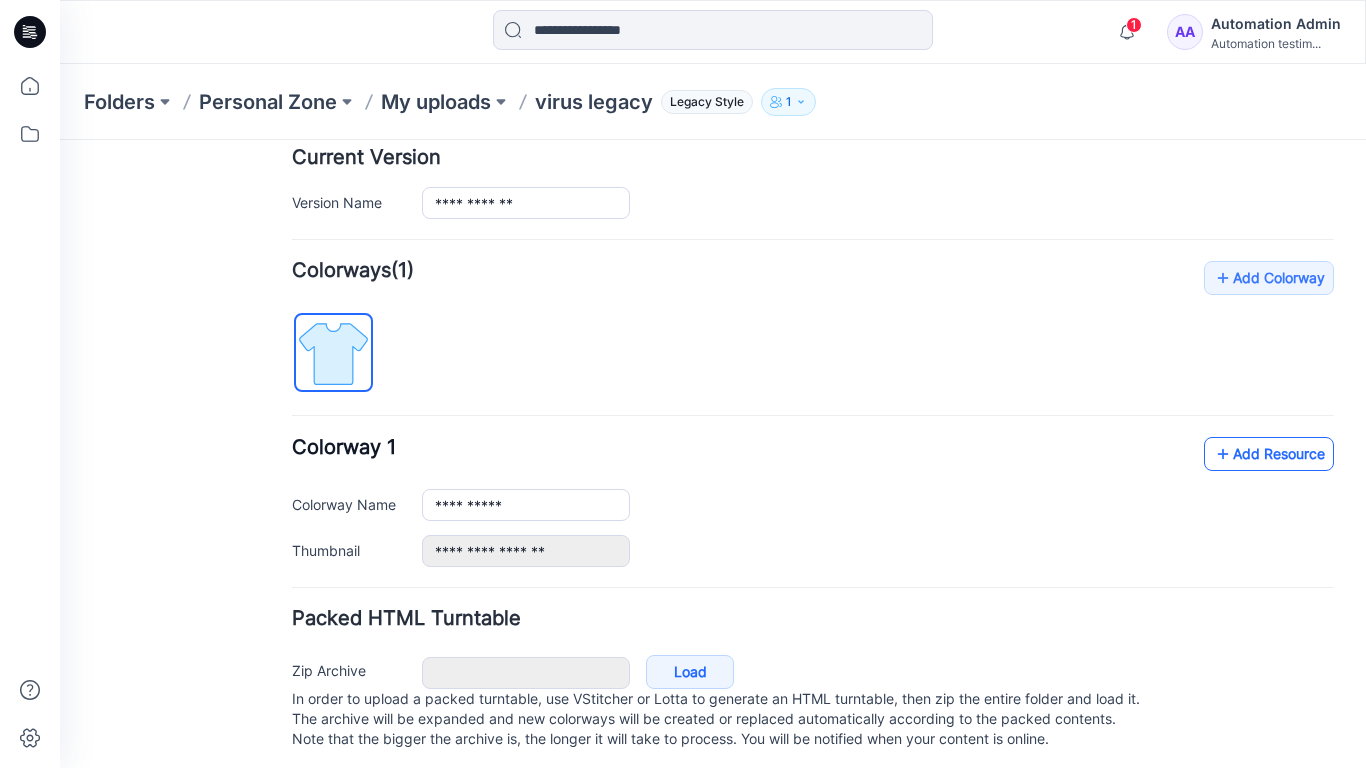 click on "Add Resource" at bounding box center (1269, 454) 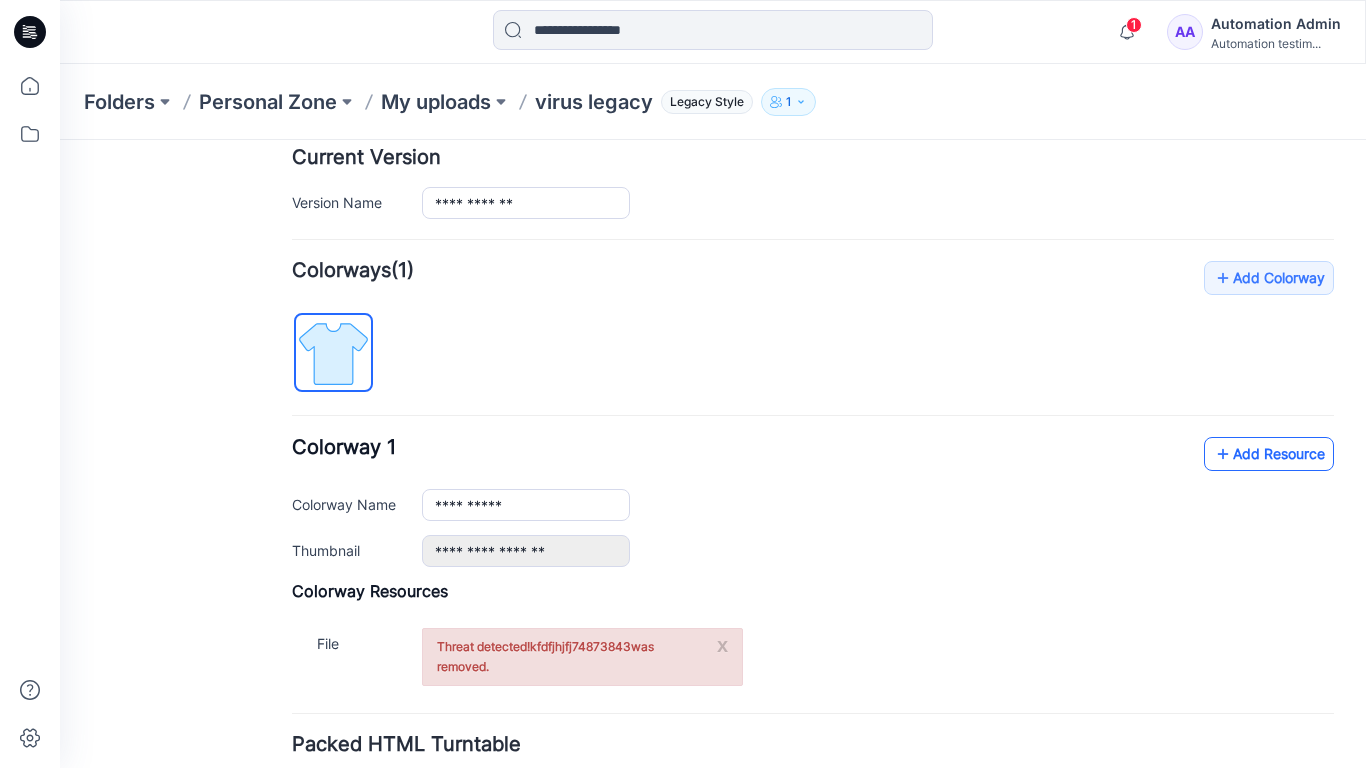 scroll, scrollTop: 400, scrollLeft: 0, axis: vertical 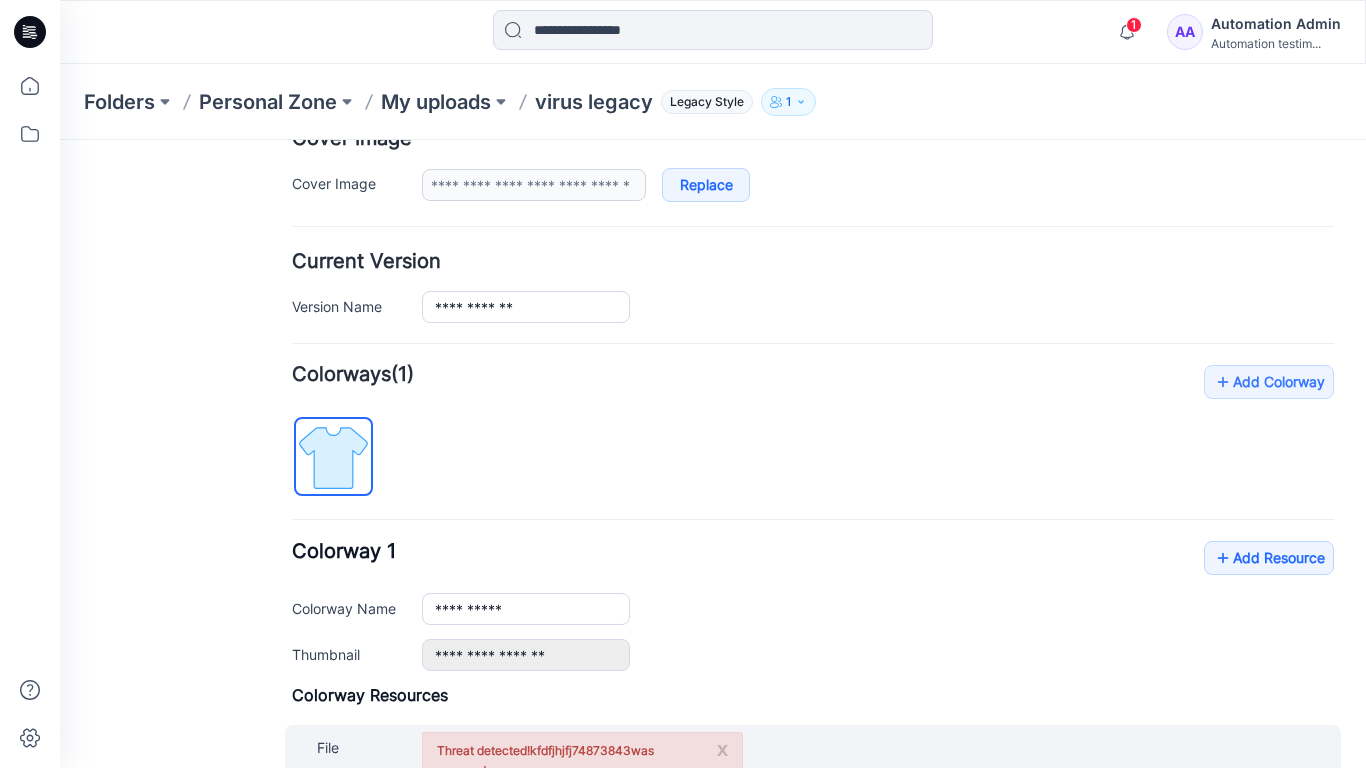 click on "kfdfjhjfj74873843" at bounding box center (580, 750) 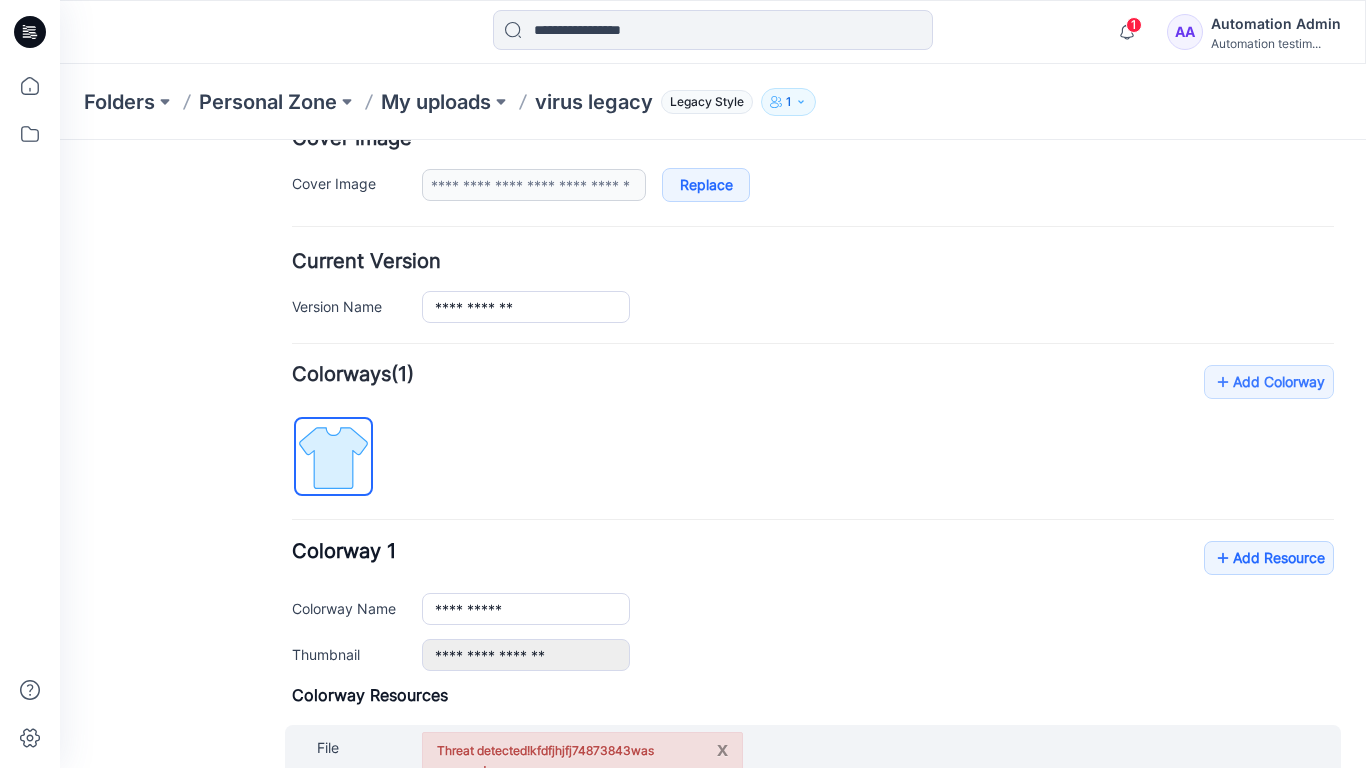 click on "x" at bounding box center (722, 749) 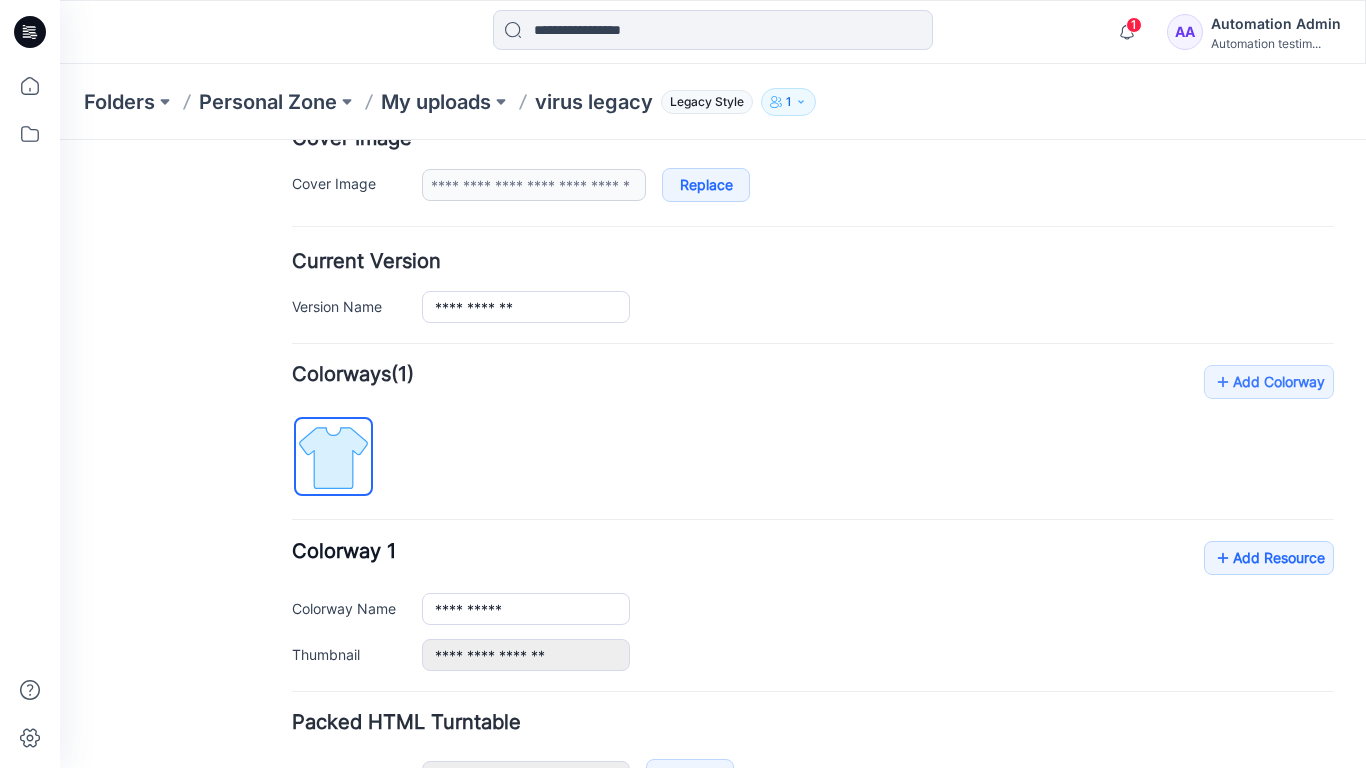 scroll, scrollTop: 0, scrollLeft: 0, axis: both 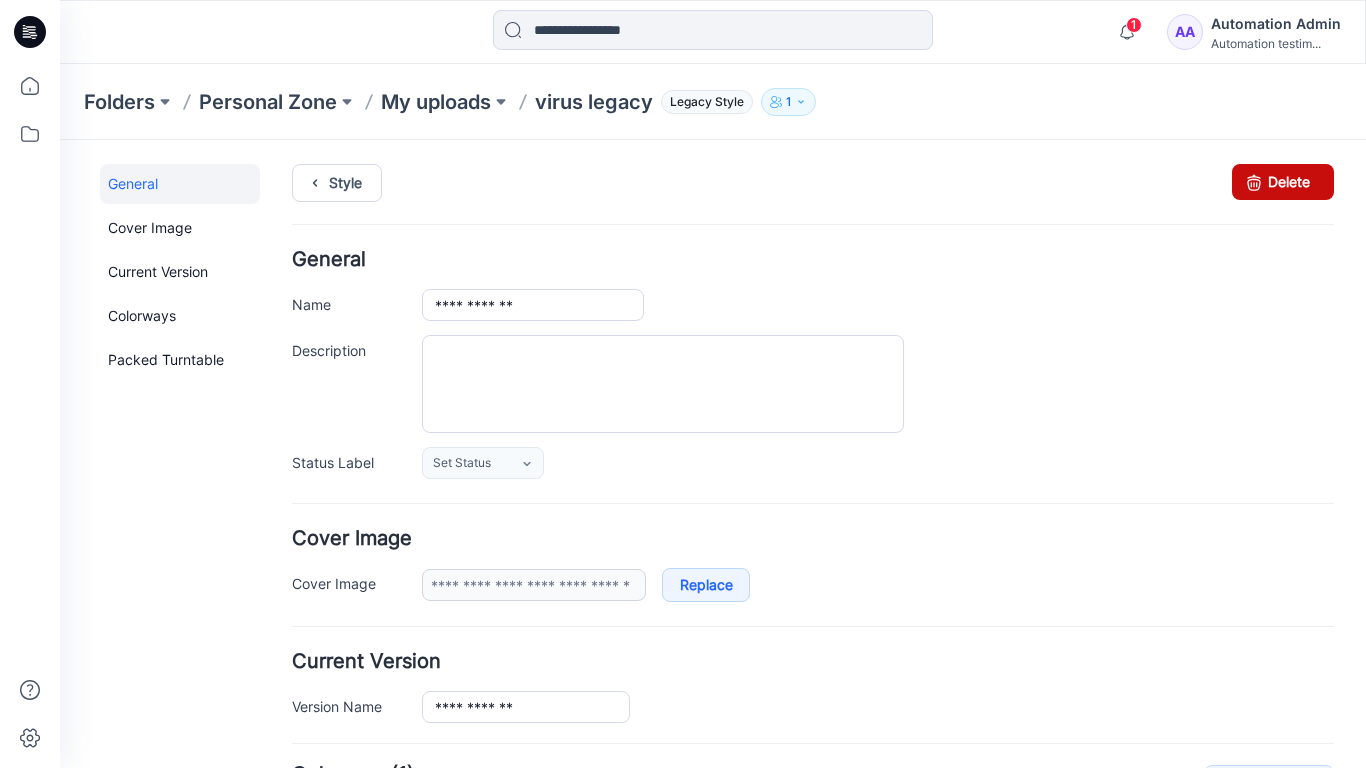 click on "Delete" at bounding box center [1283, 182] 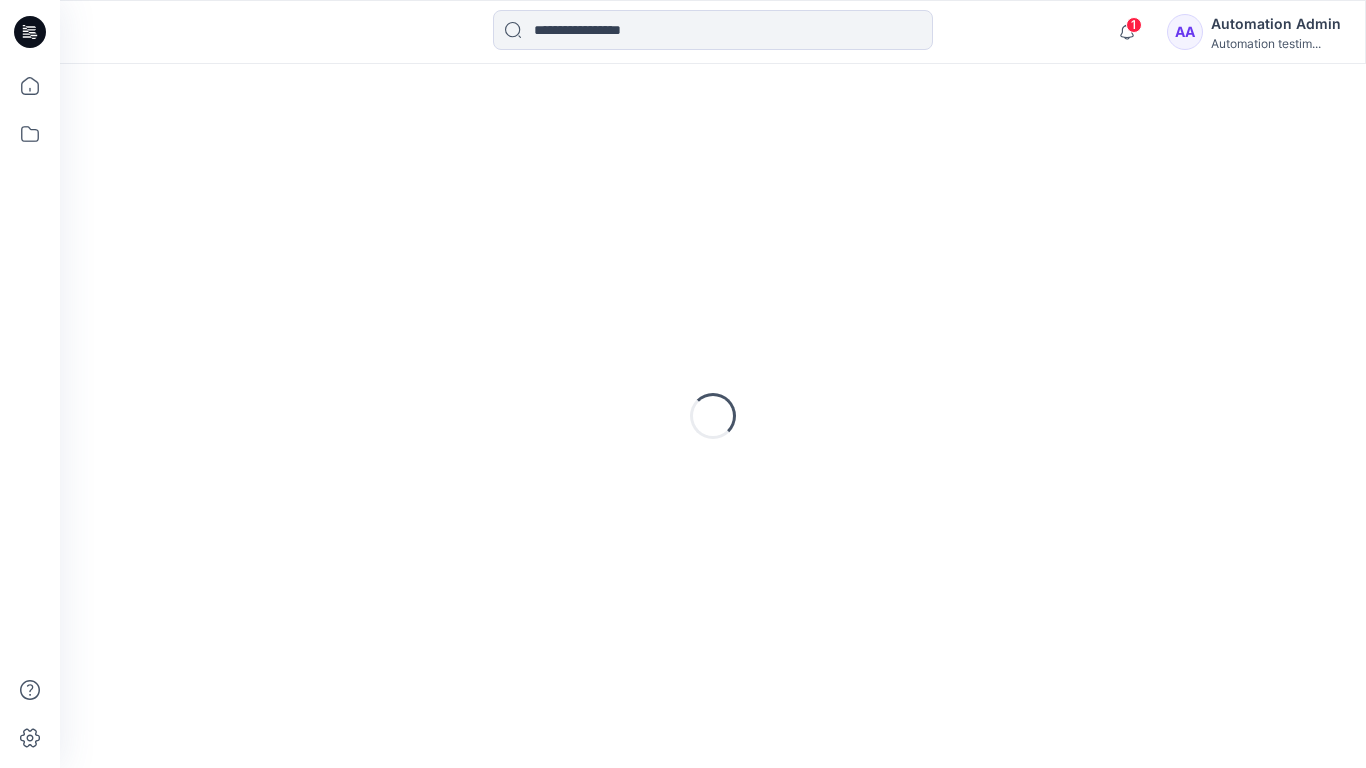scroll, scrollTop: 0, scrollLeft: 0, axis: both 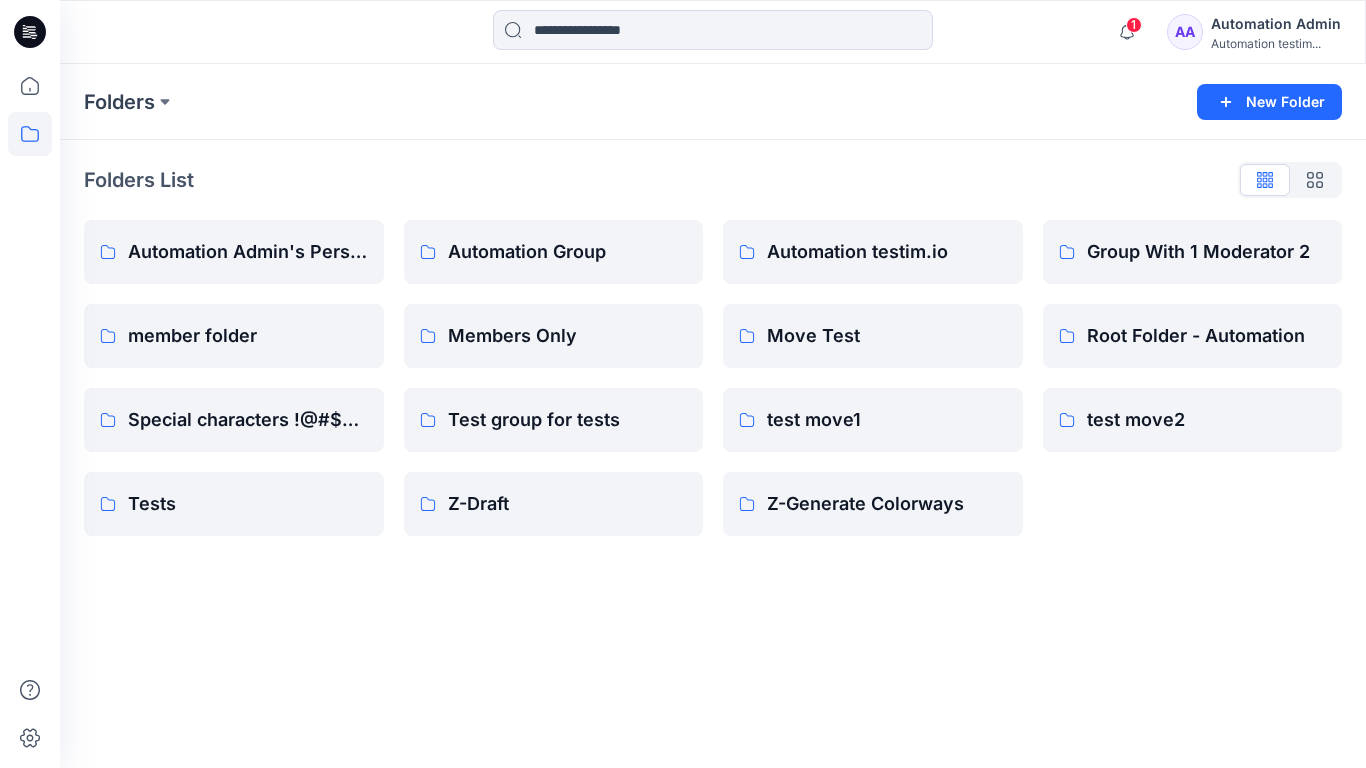 click on "Automation Admin" at bounding box center [1276, 24] 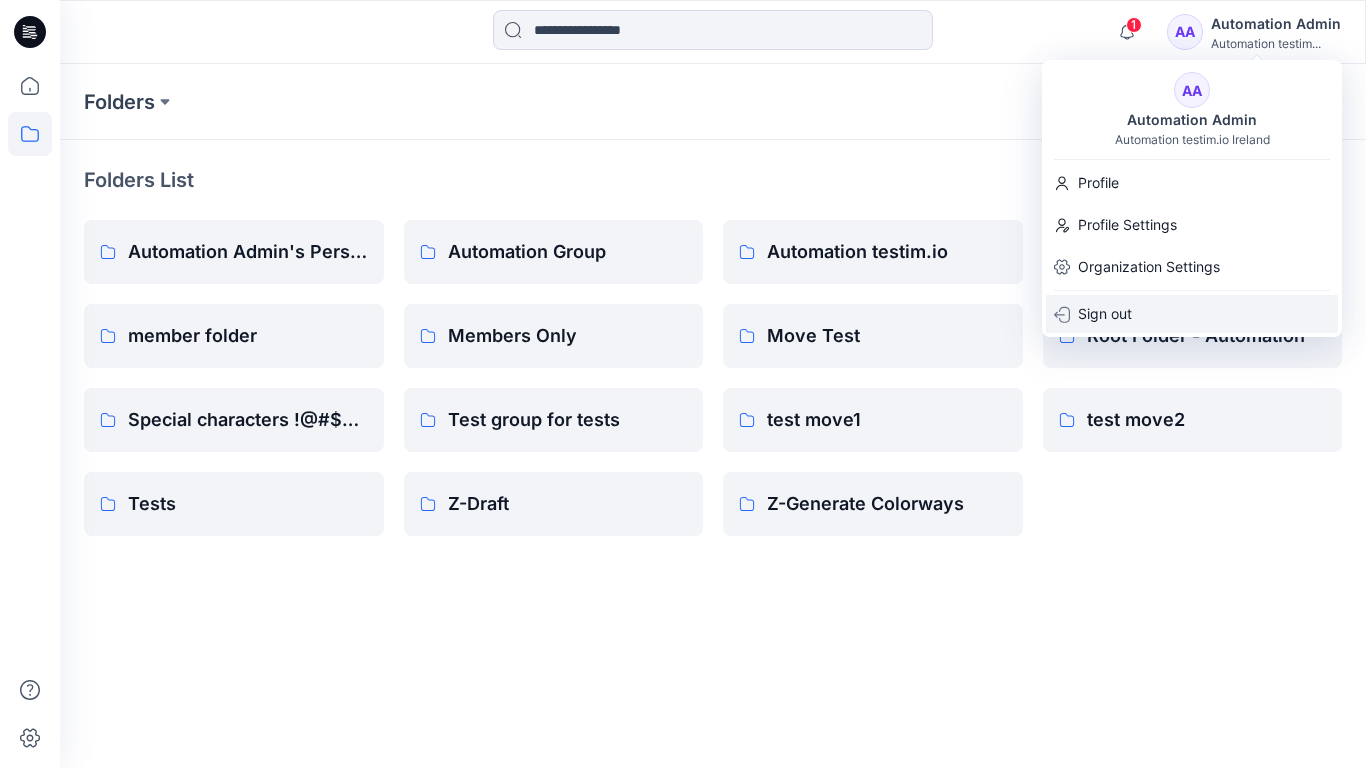 click on "Sign out" at bounding box center [1105, 314] 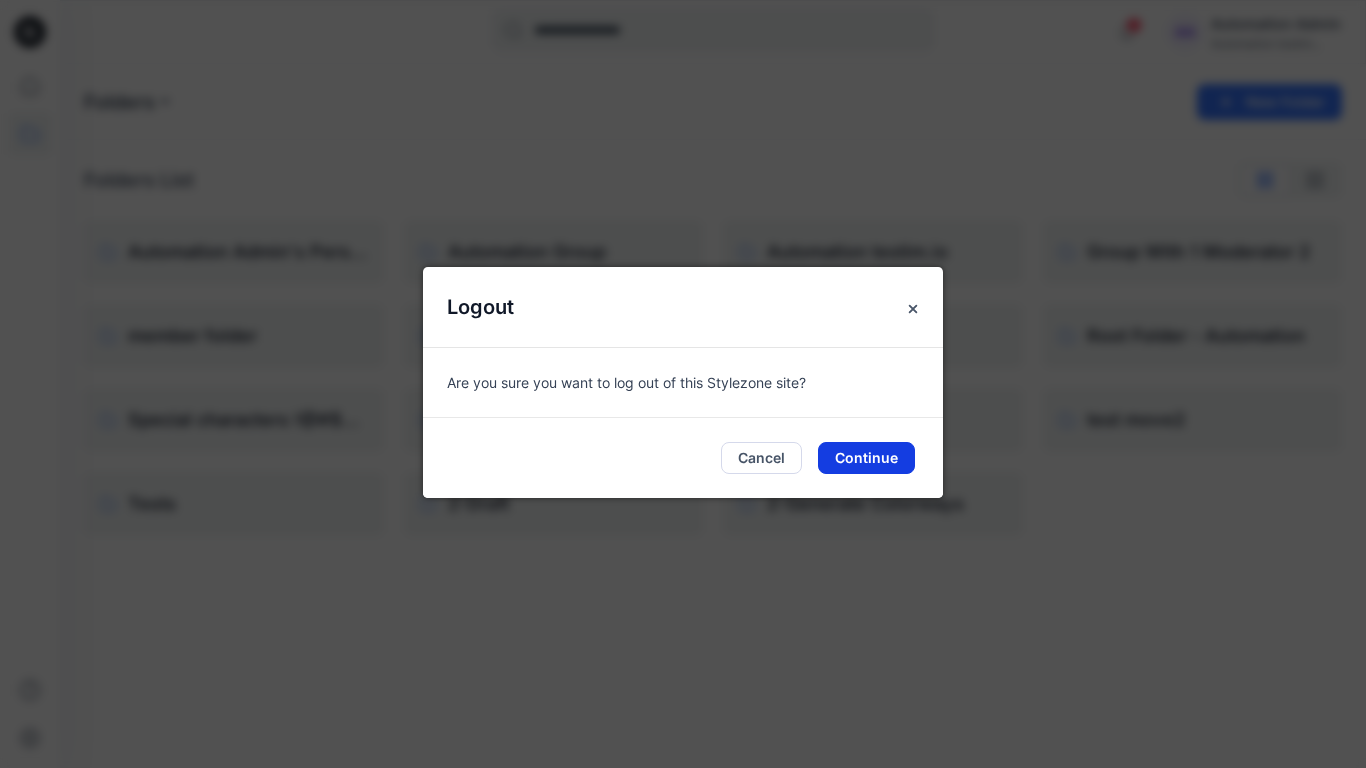 click on "Continue" at bounding box center [866, 458] 